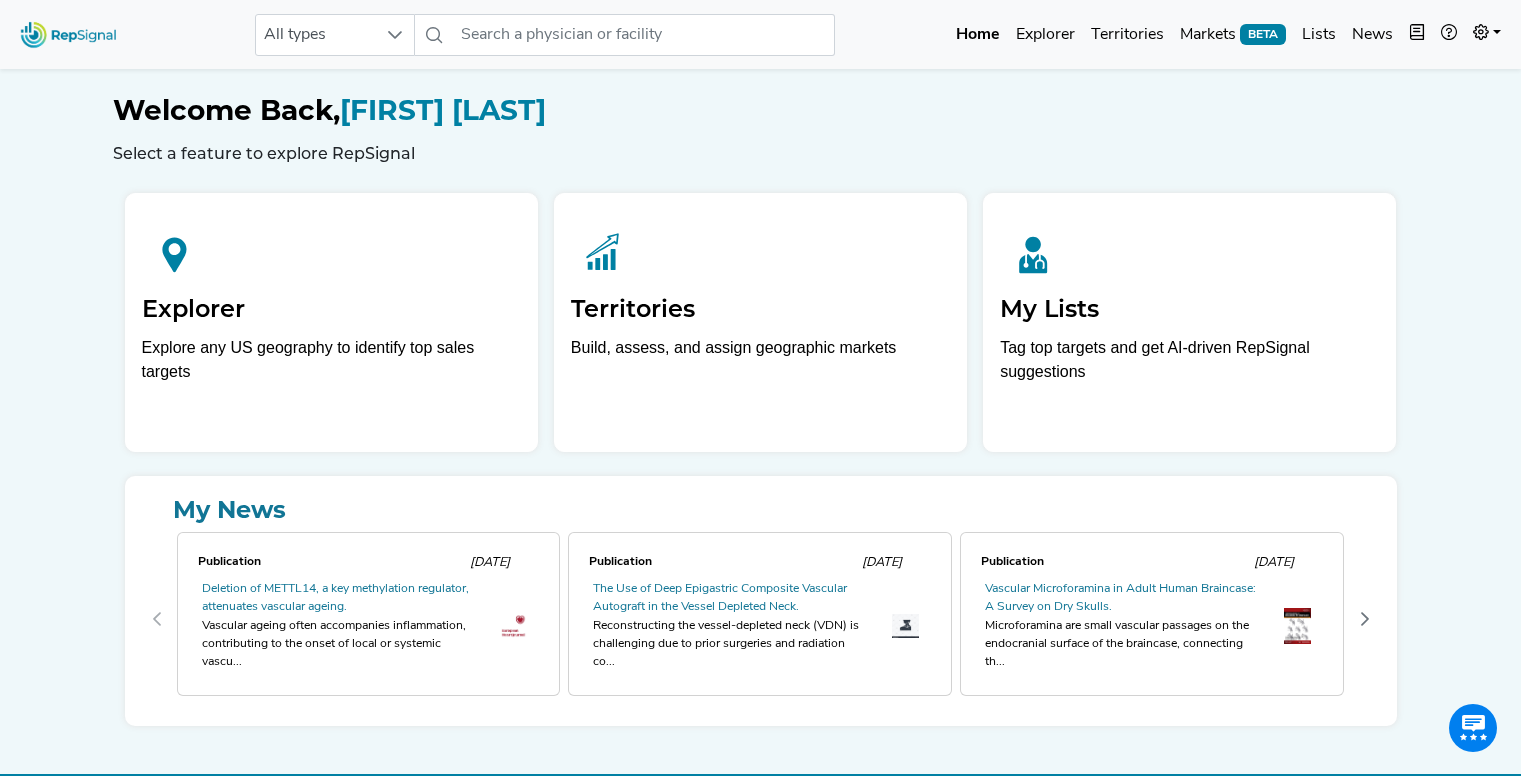 scroll, scrollTop: 0, scrollLeft: 0, axis: both 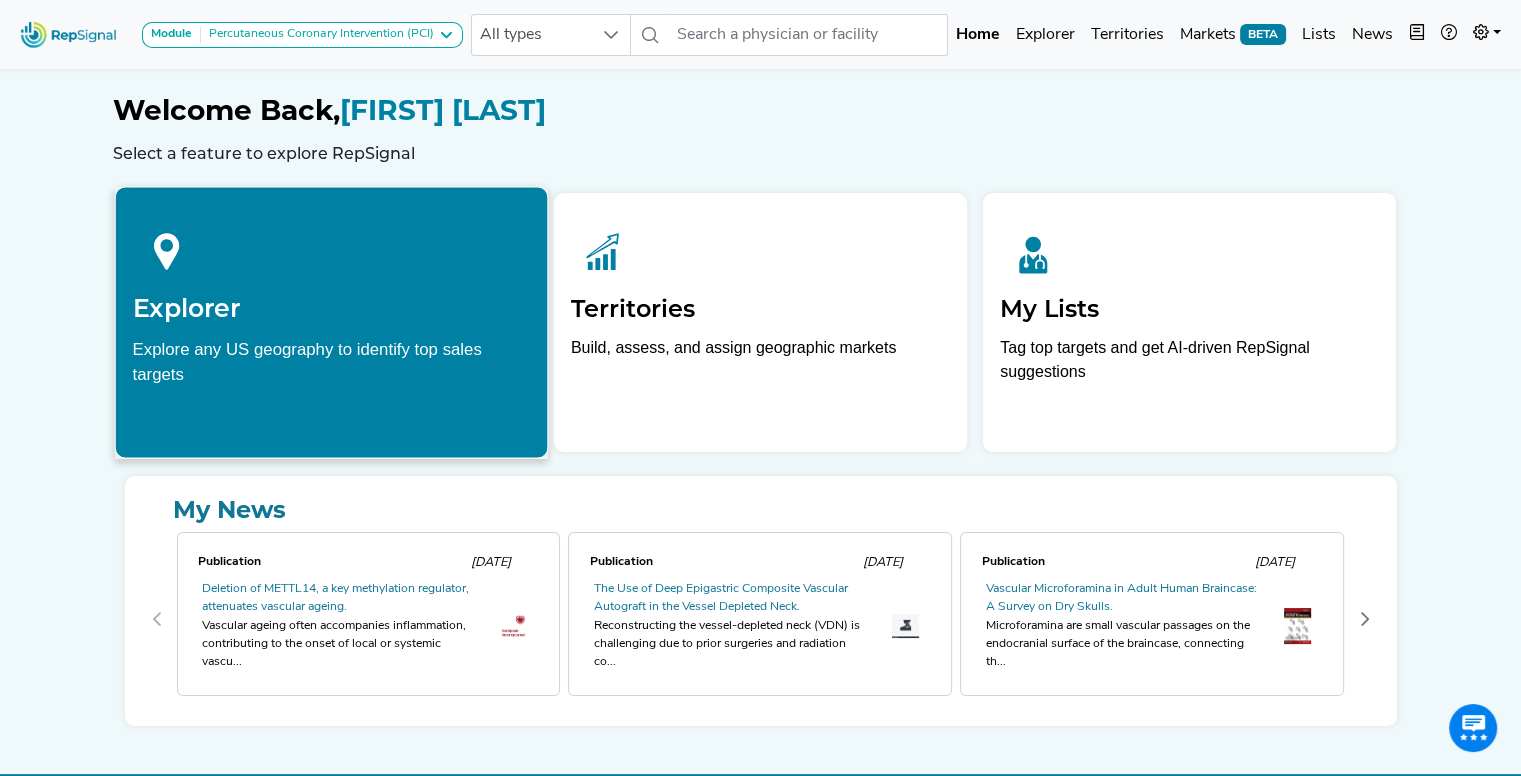 click on "Explorer" at bounding box center [331, 308] 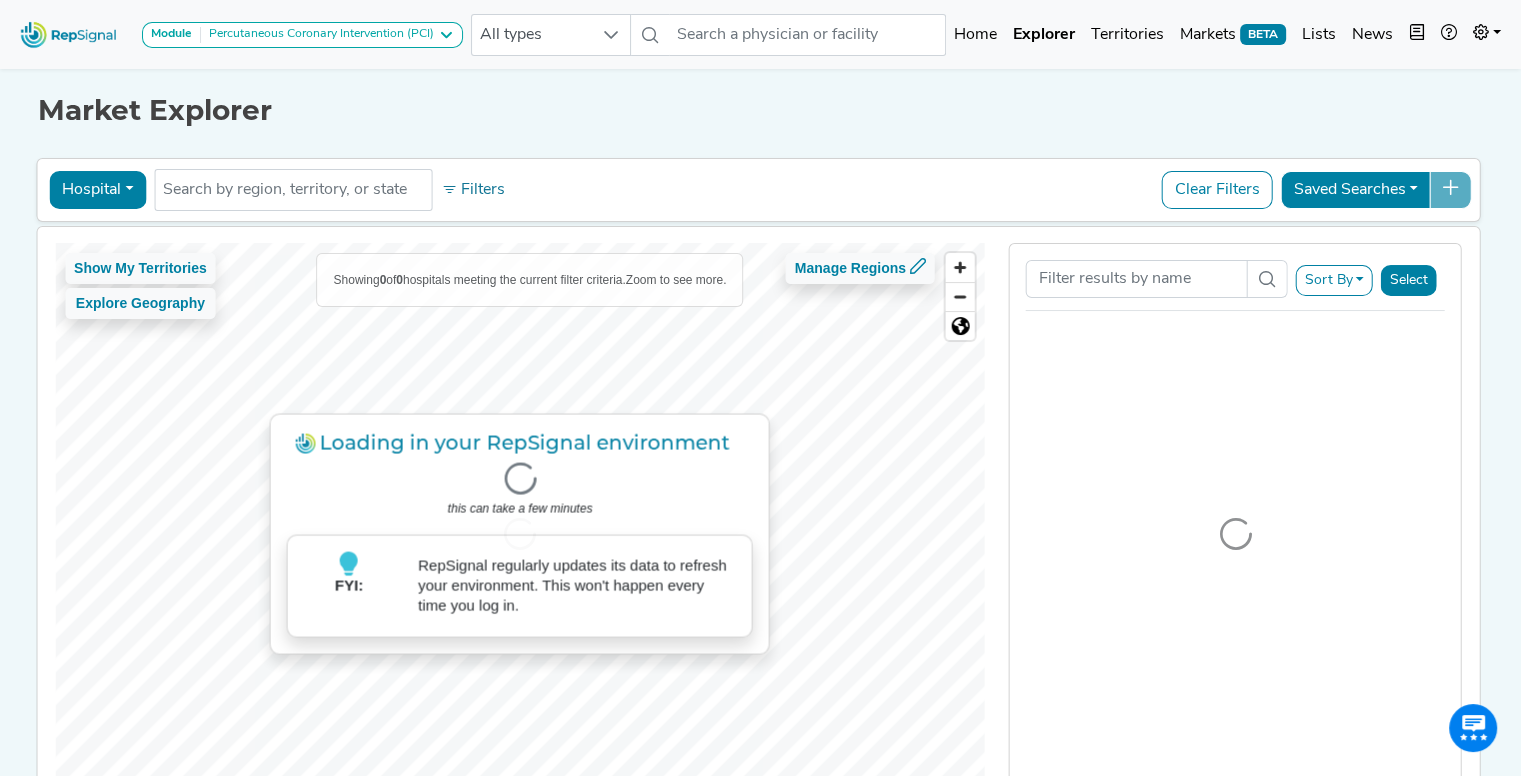 click on "Module Percutaneous Coronary Intervention (PCI) AV Access Airway Clearance Ambulatory ECG Amputation & Vascular Interventions Arth. Shoulder & Knee Autism Testing BPH Bariatric Bladder Procedures Breast Cancer Resection Breast Ultrasound Breast/Lung Cancer Screenings Bronchoscopy Demo Cardiac Stress Test Cardiac Surgery Colectomy Colonoscopy Creation of Shunt Dialysis AV Access EEG ERCP & Cholangioscopy Endoflip Endoscopy Endourology Fem Pop  Flex Angiography Glaucoma Treatment HFCWO Head and Neck MRI Heart Failure Hernia Repair High Value Capnography Procedures Hip Replacement Home Sleep Test (HST) Hysterectomy ICU Demo Interventional Cardio / EP Kidney Transplant Knee Replacement Laparoscopic Cholecystectomy Mammography Mechanical Thrombectomy Mechanical Ventilation Medical Oncology Nerve Repair & Breast Reconstruction Neuro Data Validation Module Neurology Neurosurgery Non-Routine Blood Draw/Access Orthopedic Trauma PCI & PVI PCNL Percutaneous Coronary Intervention (PCI) Peripheral Podiatry Respiratory" at bounding box center [241, 34] 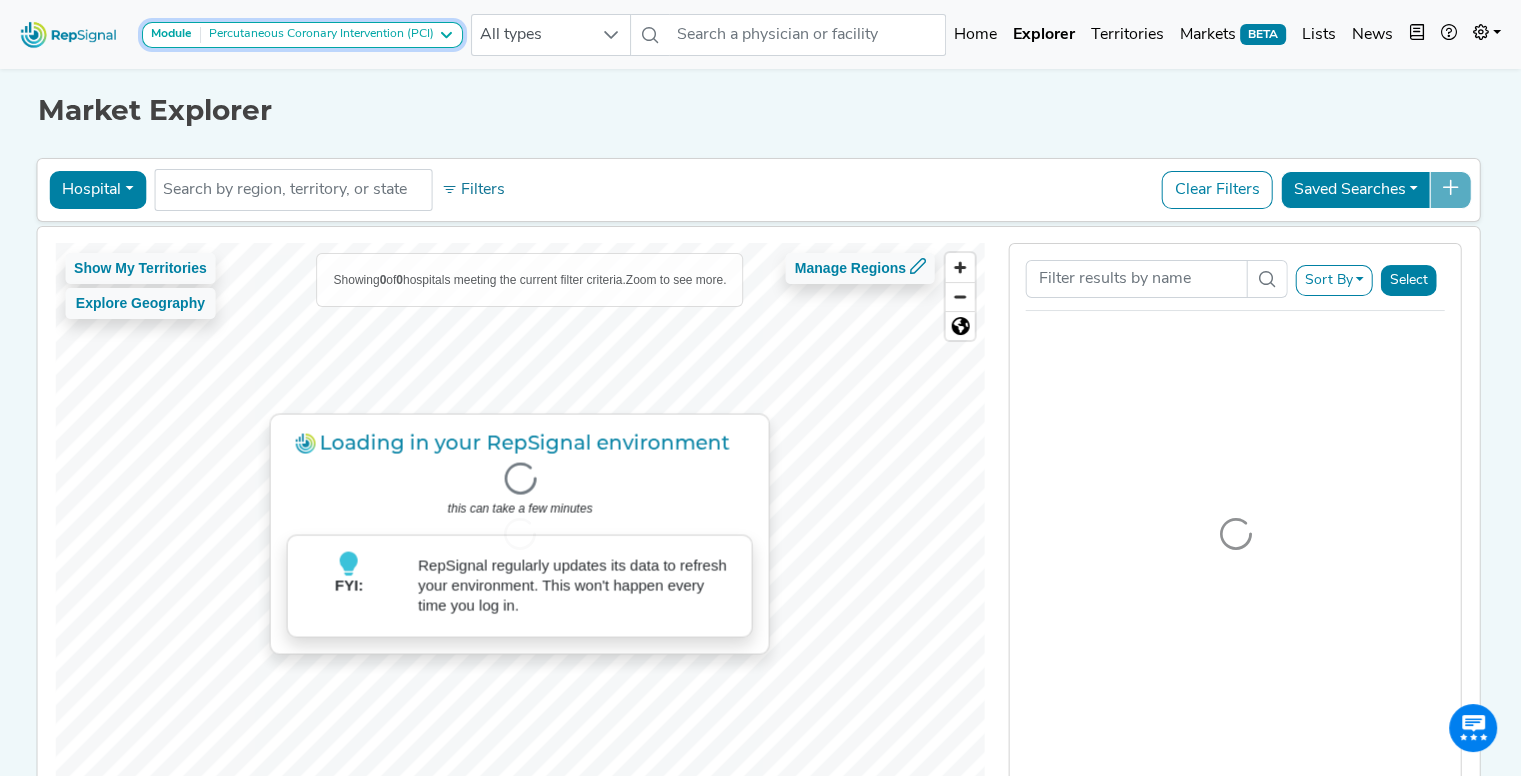 click on "Percutaneous Coronary Intervention (PCI)" at bounding box center (317, 35) 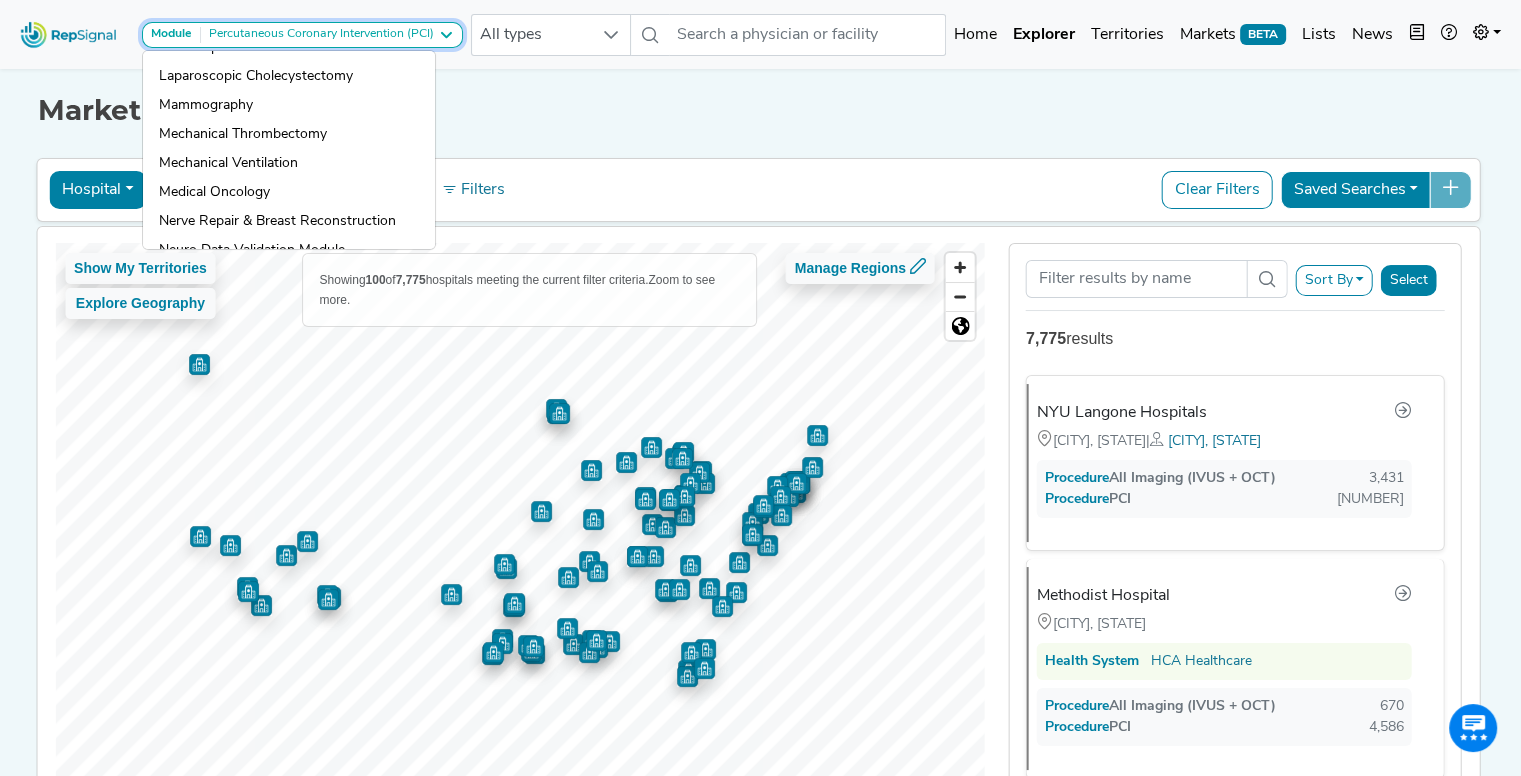 scroll, scrollTop: 1138, scrollLeft: 0, axis: vertical 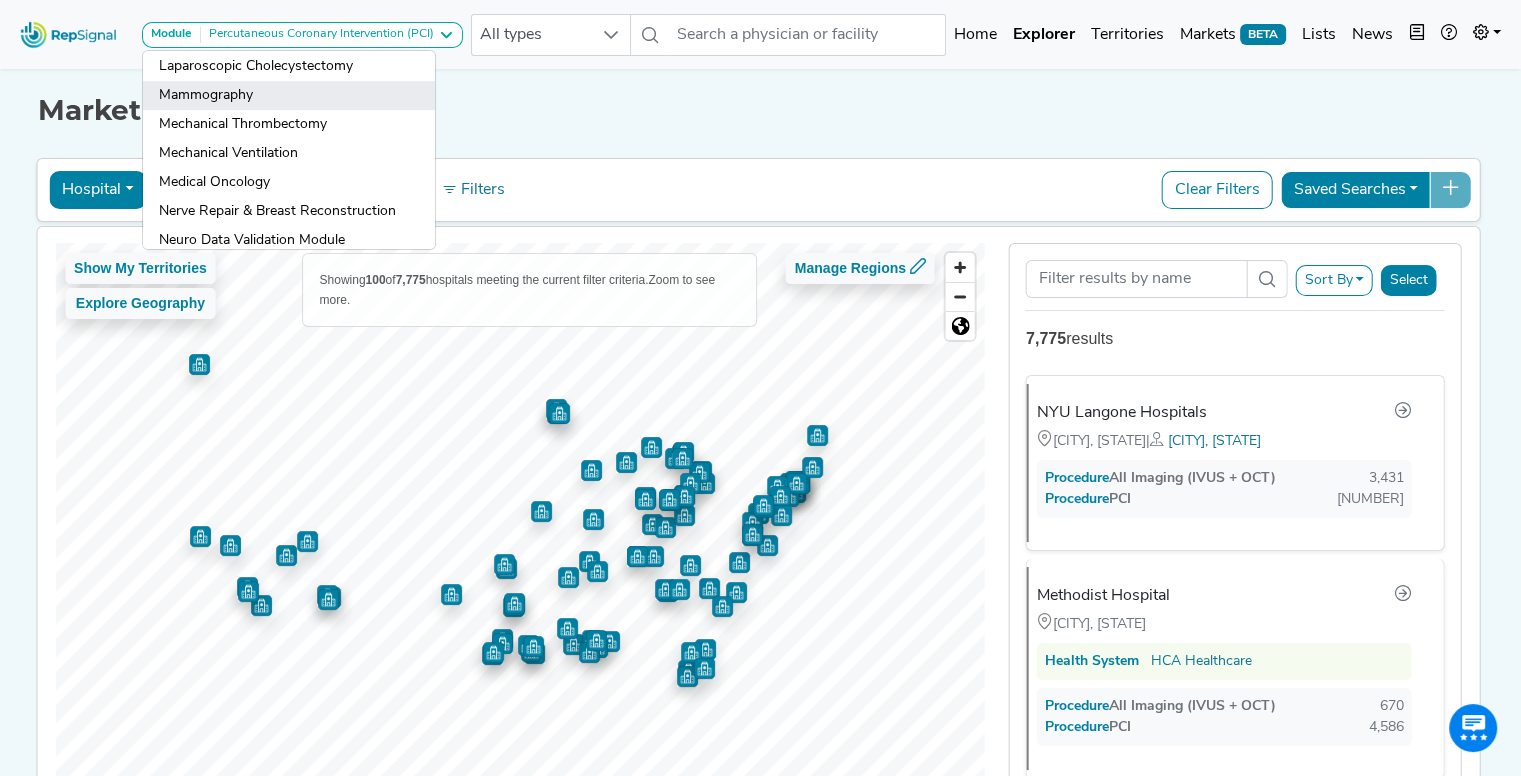 click on "Mammography" 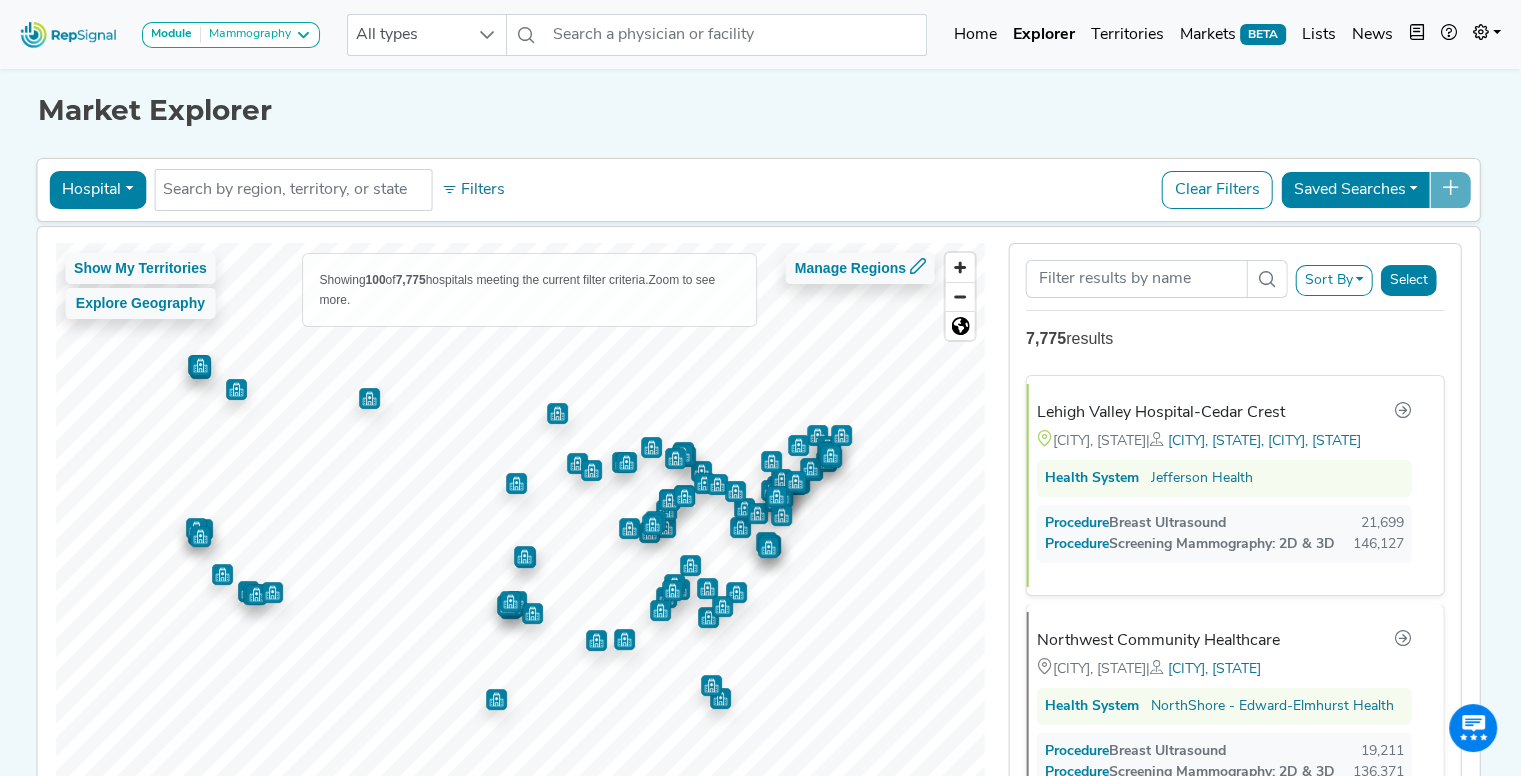 click on "[CITY], [STATE] | [CITY], [STATE] [INSTITUTION] [PROCEDURE] [PROCEDURE]" 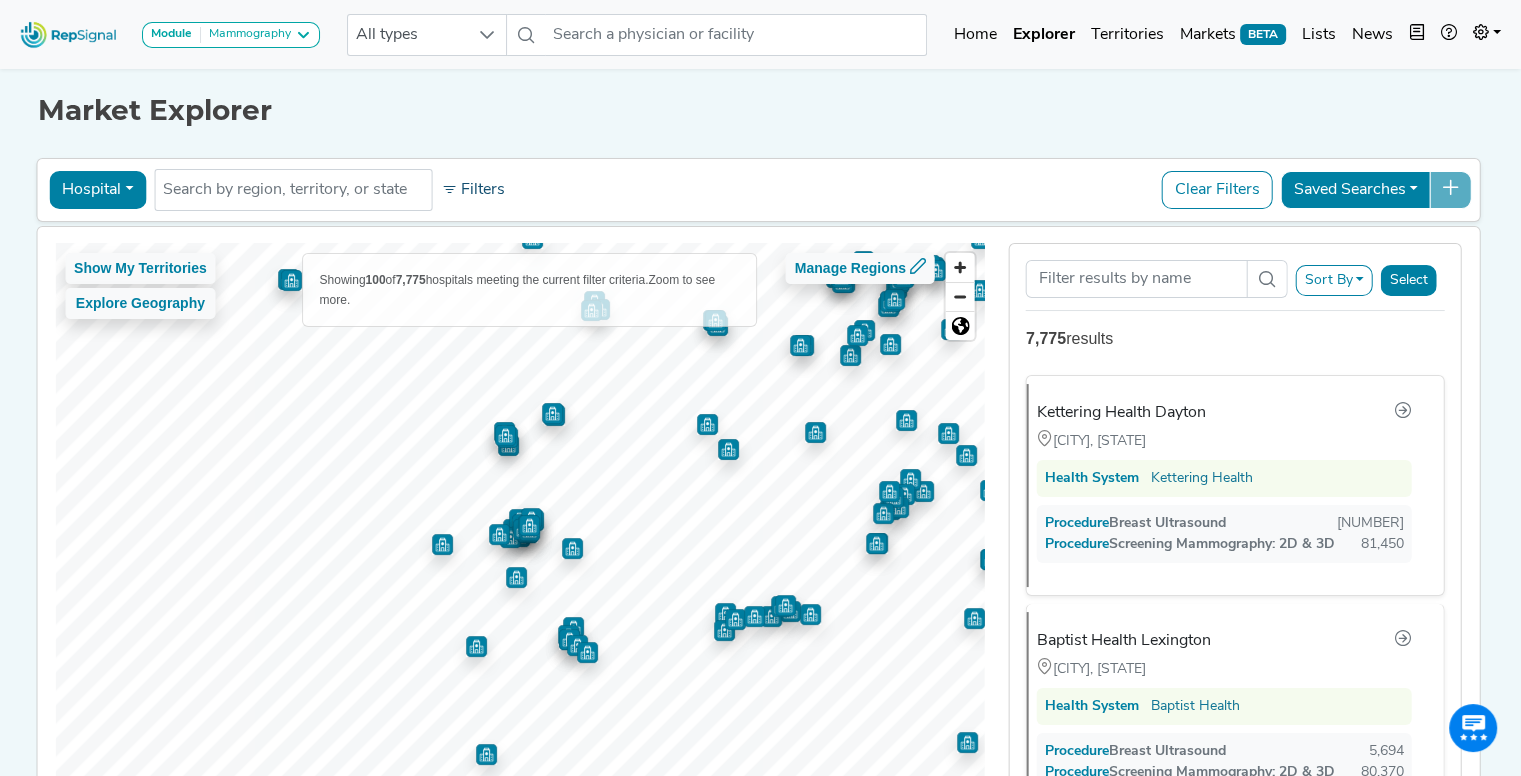click on "Filters" 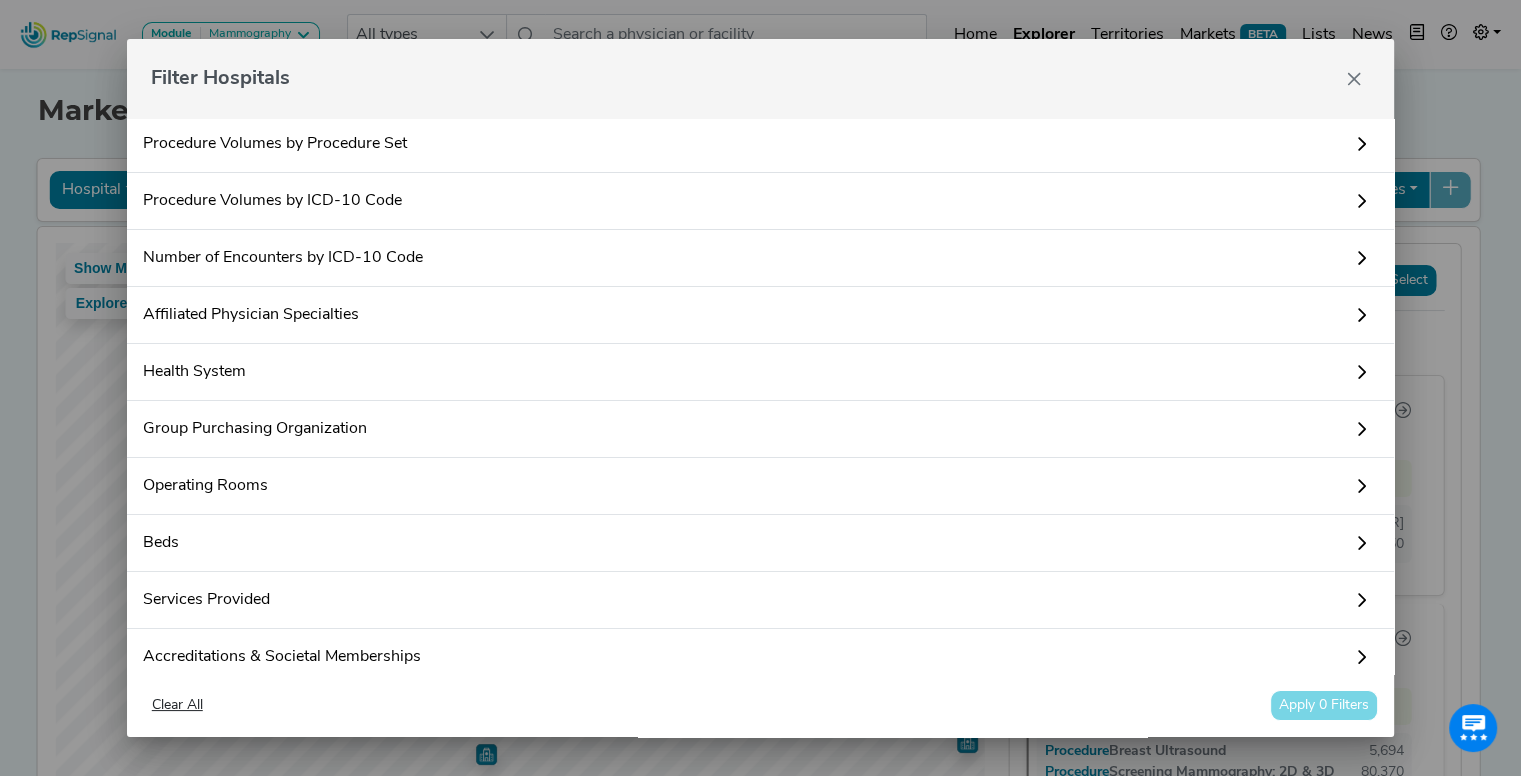 scroll, scrollTop: 231, scrollLeft: 0, axis: vertical 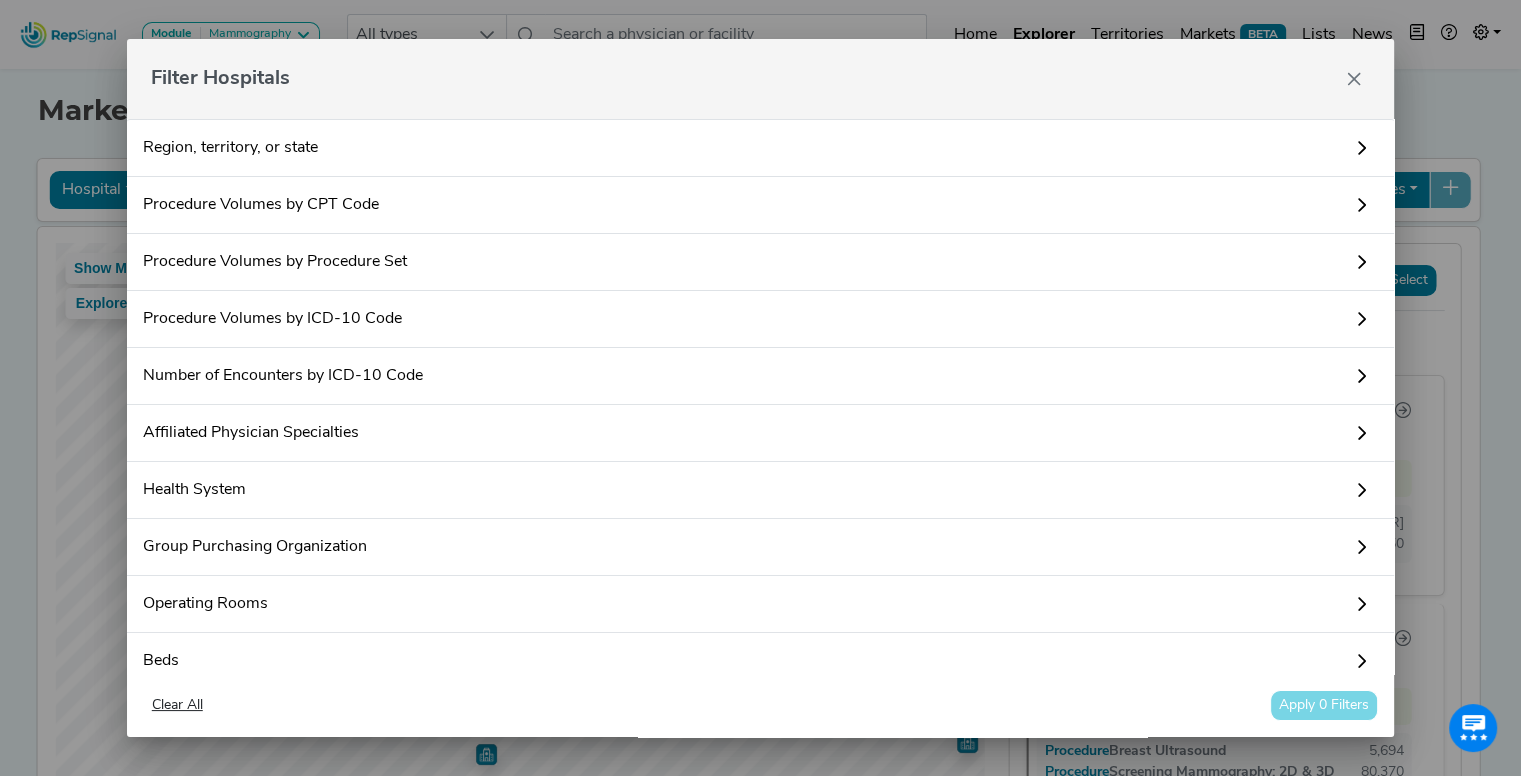 click on "Filter Hospitals Region, territory, or state Procedure Volumes by CPT Code The Procedure Module "Mammography" is applied by default, which includes 2 Procedure Sets and 7 CPT and ICD-10 codes. Filtering by other CPT codes will remove these defaults. dismiss No results found Procedure Volumes by Procedure Set No results found Procedure Volumes by ICD-10 Code The Procedure Module "Mammography" is applied by default, which includes 2 Procedure Sets and 7 CPT and ICD-10 codes. Filtering by other ICD-10 codes will remove these defaults. dismiss No results found Number of Encounters by ICD-10 Code Filter hospitals based on the conditions they treat in the Medicare FFS population. No results found Only count unique patients Only count primary diagnoses Affiliated Physician Specialties The Procedure Module "Mammography" is applied by default, which includes 2 Procedure Sets and 2 Physician Specialties. Filtering by other specialties will remove these defaults. dismiss Health System Min Max Beds" 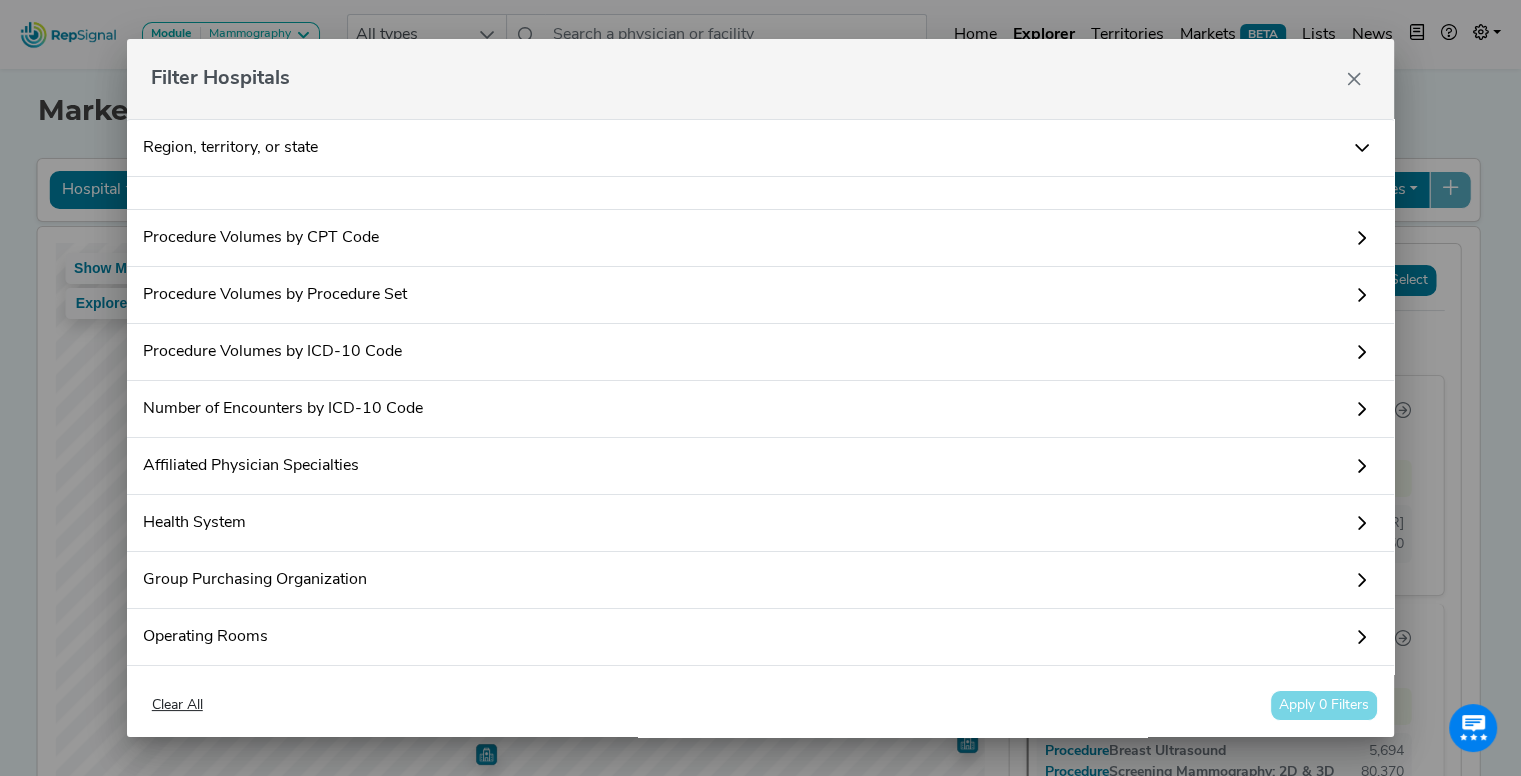 click on "Procedure Volumes by CPT Code" at bounding box center (761, 238) 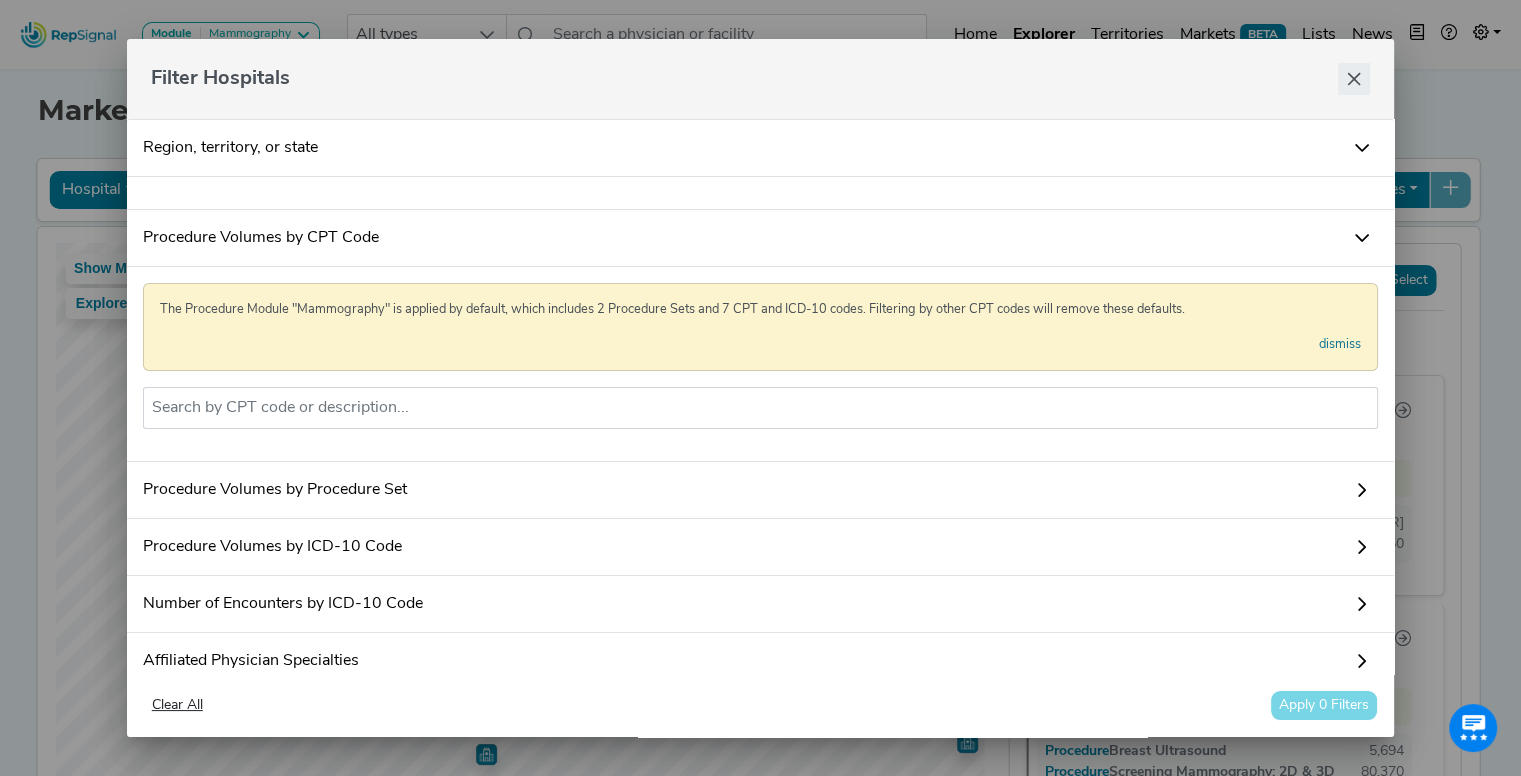 click 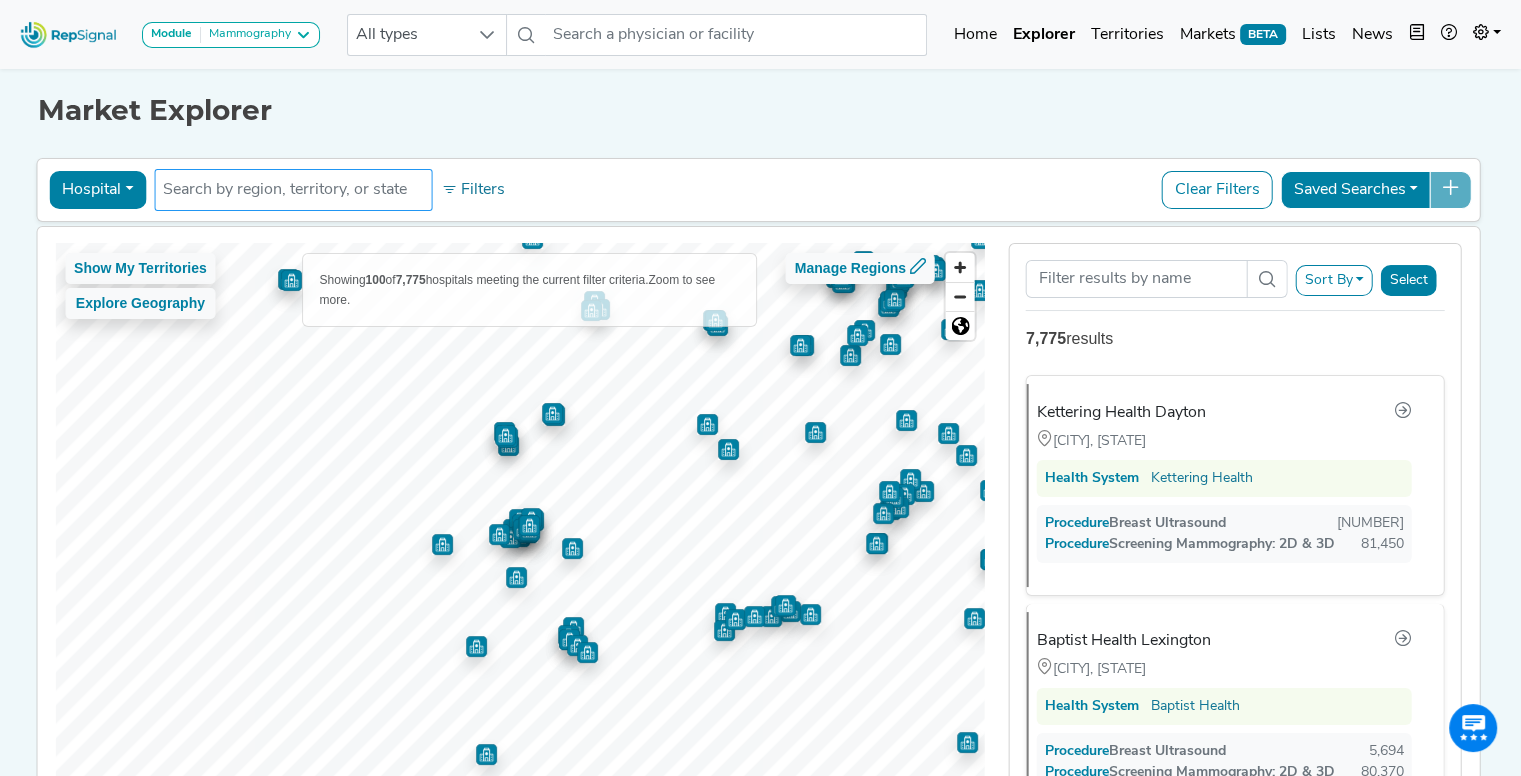 click at bounding box center (293, 190) 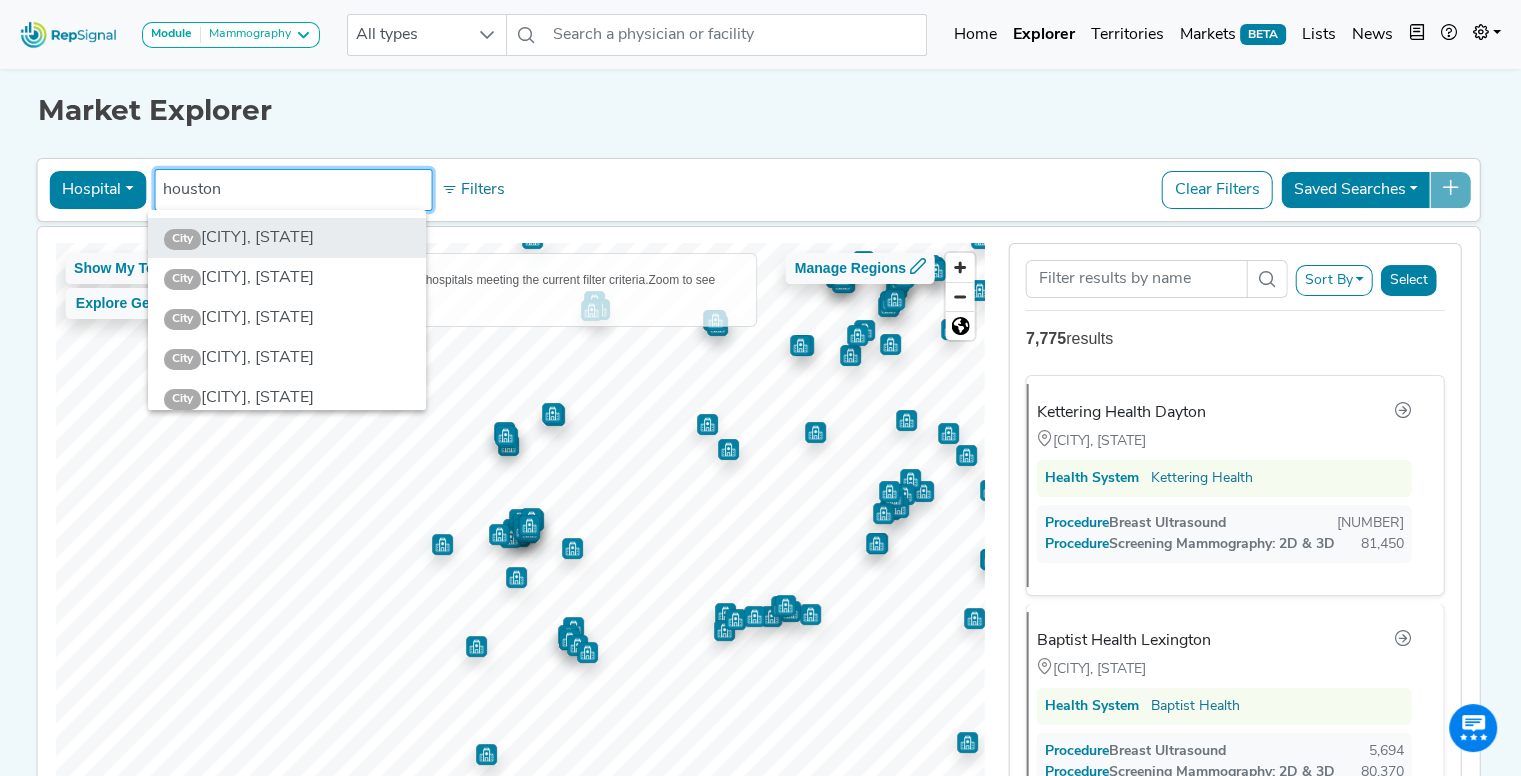 type on "houston" 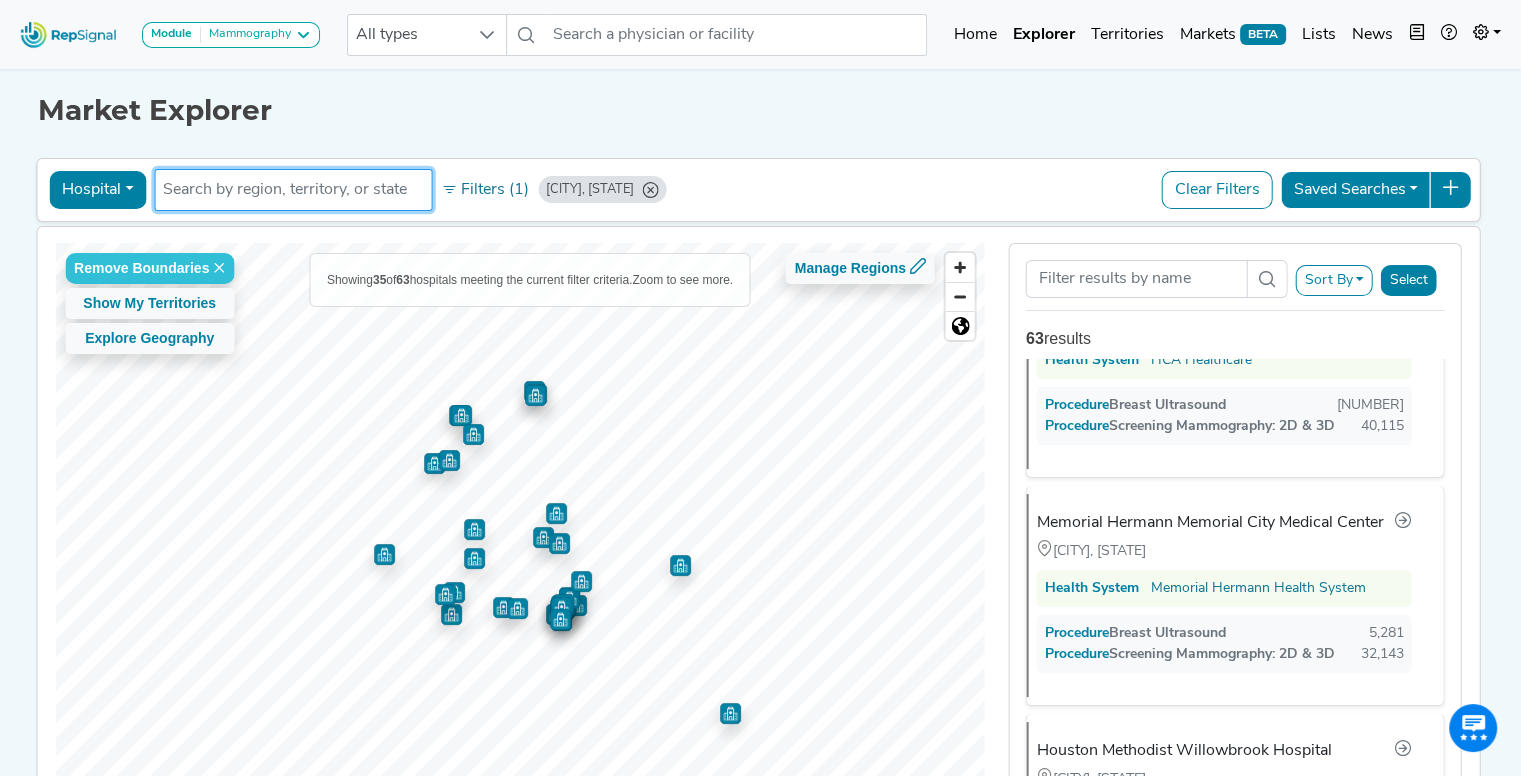scroll, scrollTop: 596, scrollLeft: 0, axis: vertical 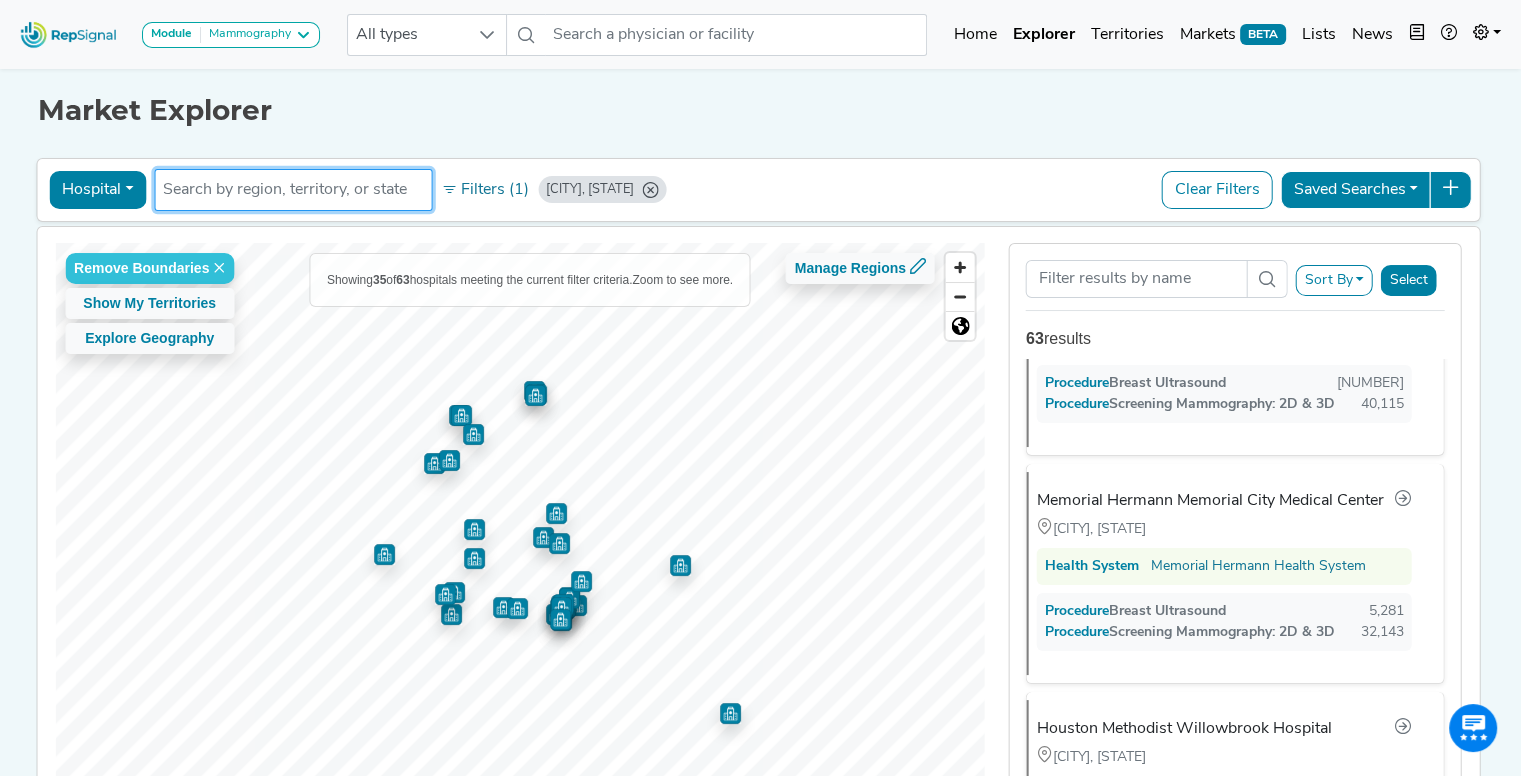 click on "Hospital" at bounding box center (97, 190) 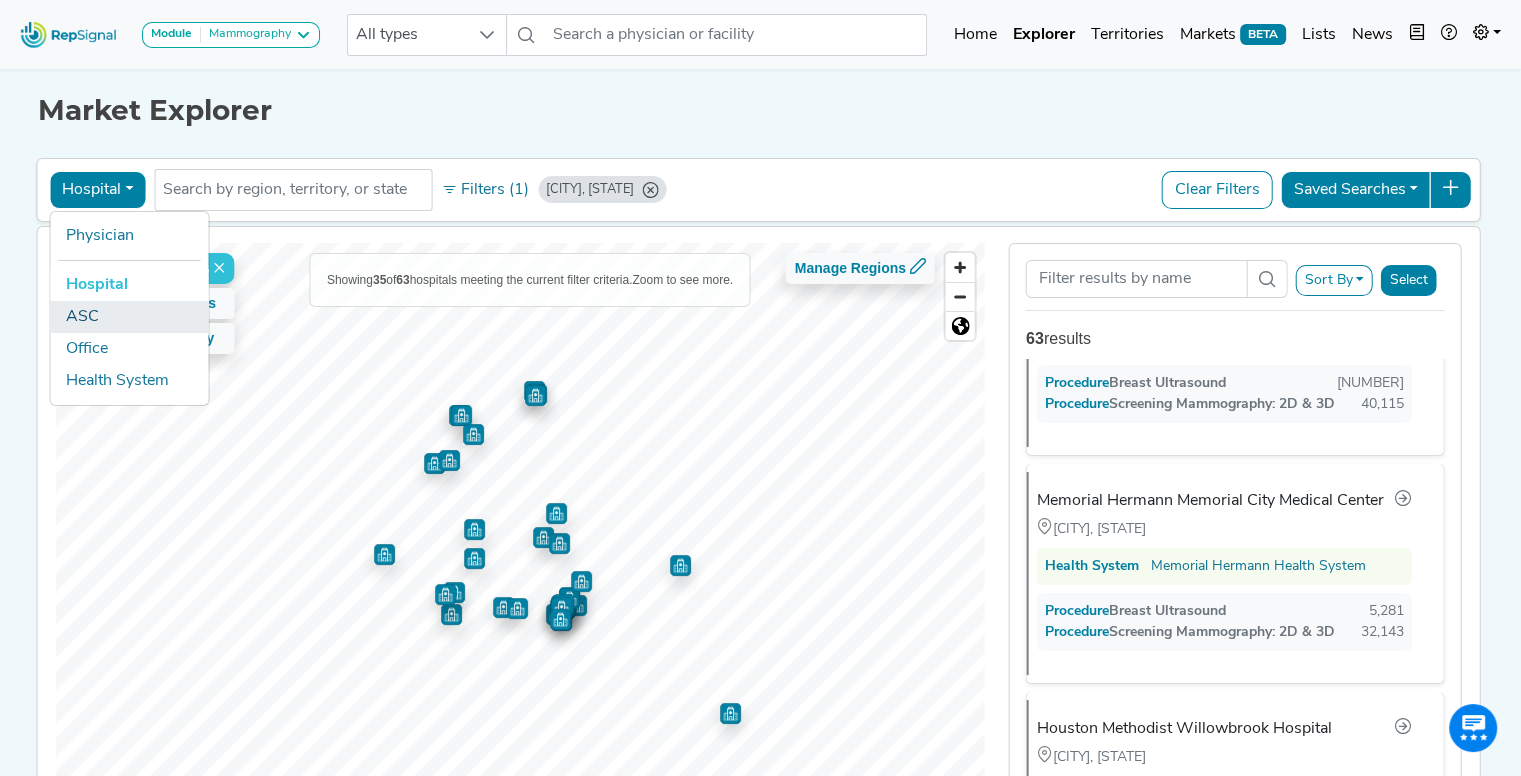 click on "ASC" at bounding box center [129, 317] 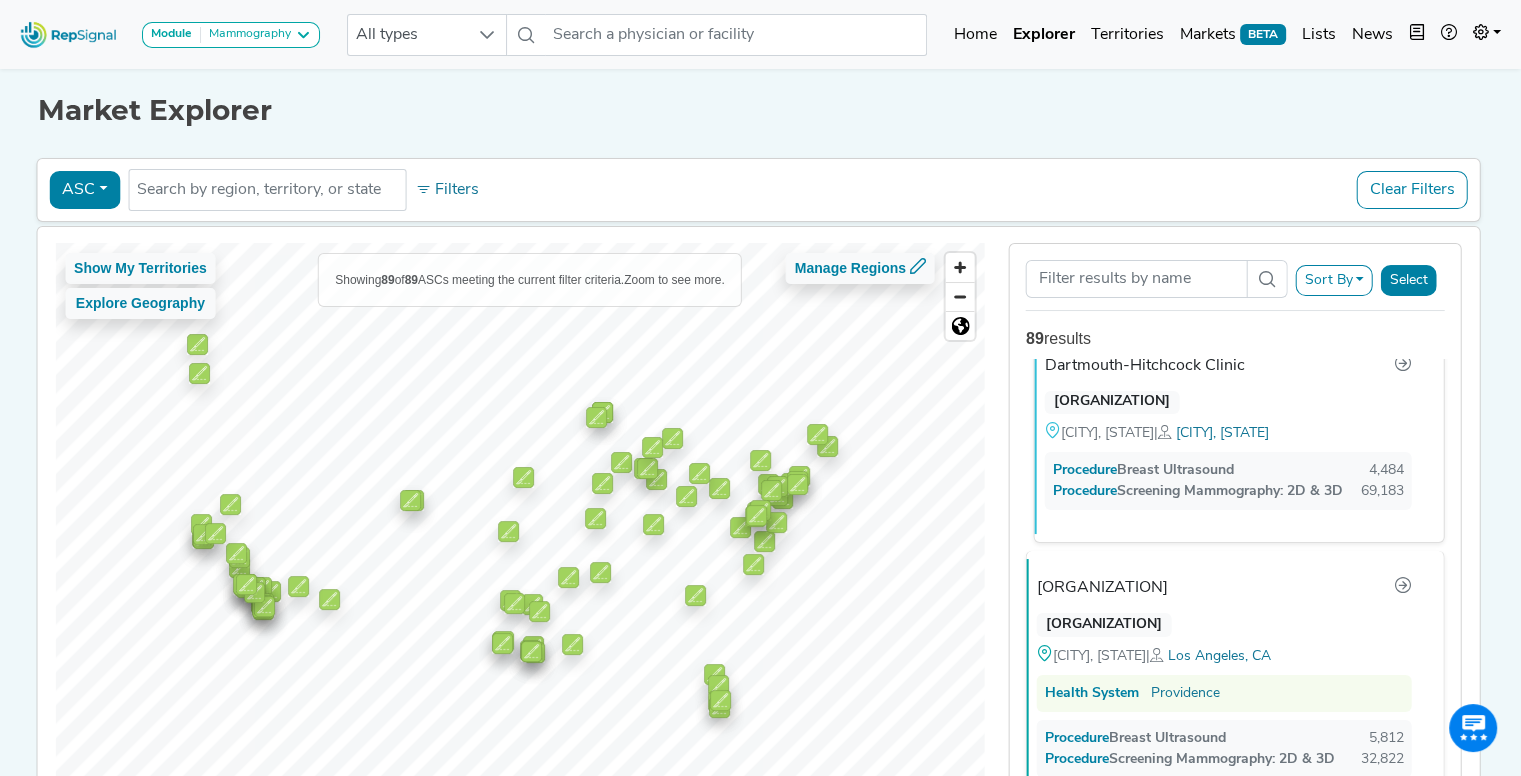 scroll, scrollTop: 0, scrollLeft: 0, axis: both 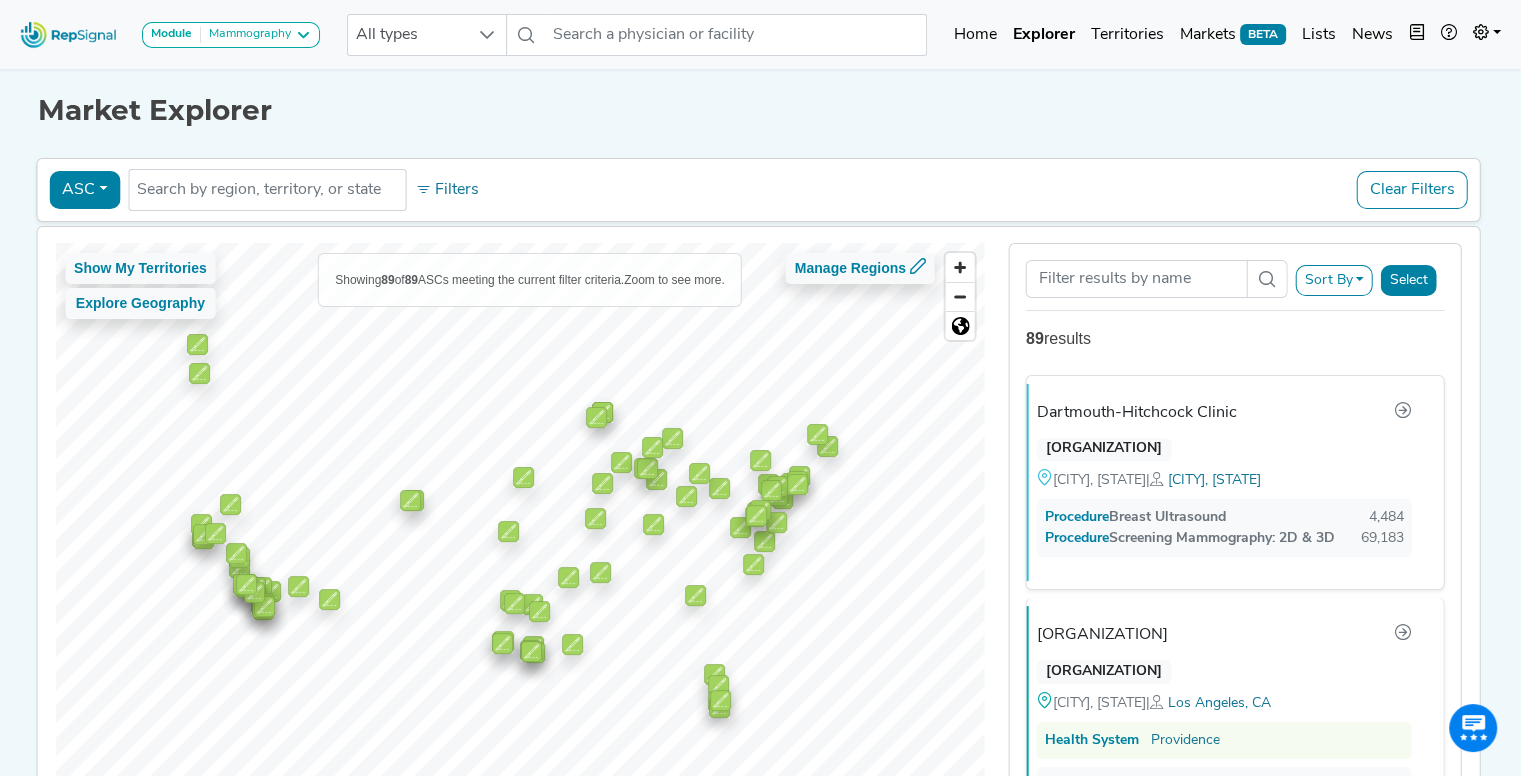 click on "[INSTITUTION]" at bounding box center [758, 190] 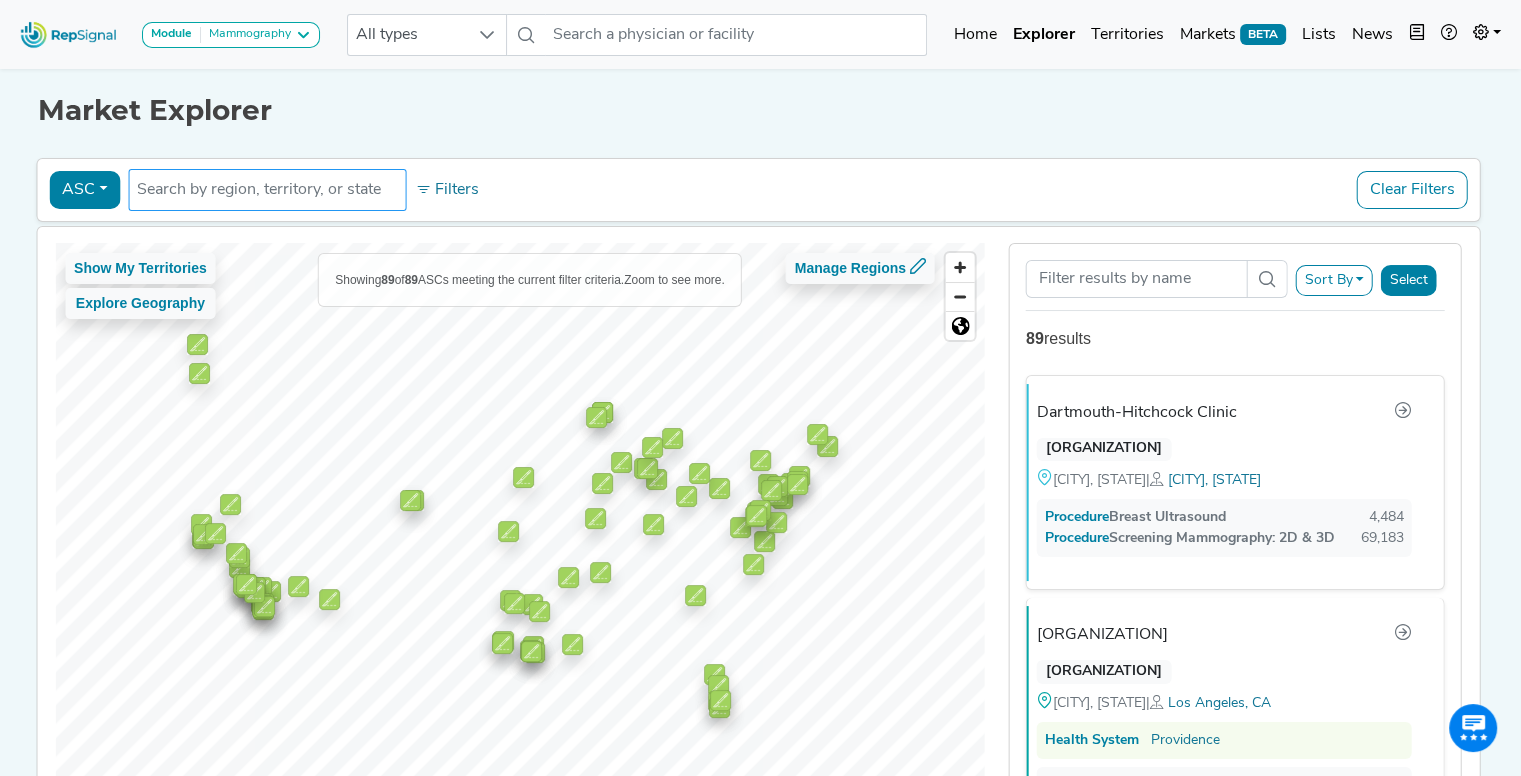click at bounding box center [267, 190] 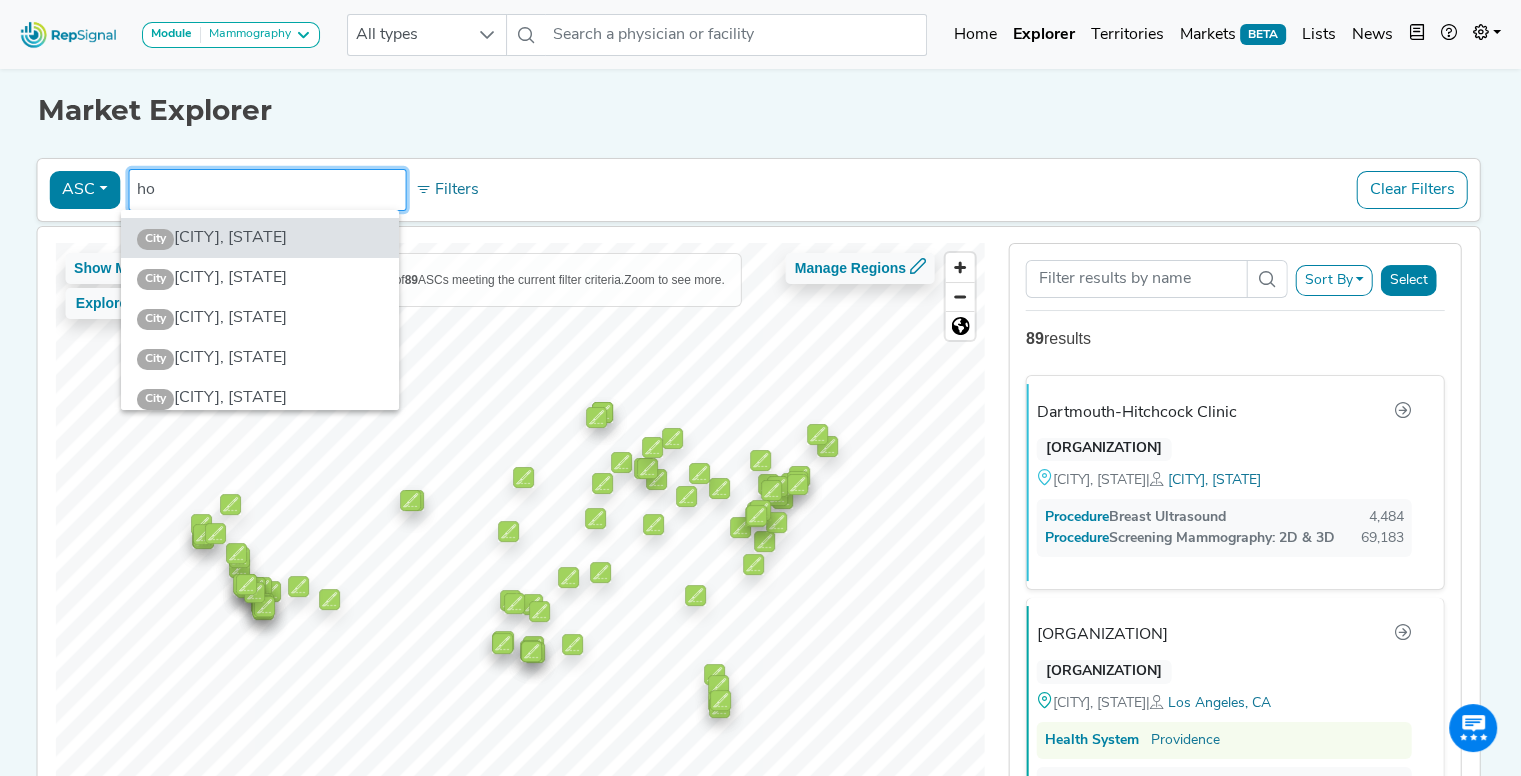 type on "h" 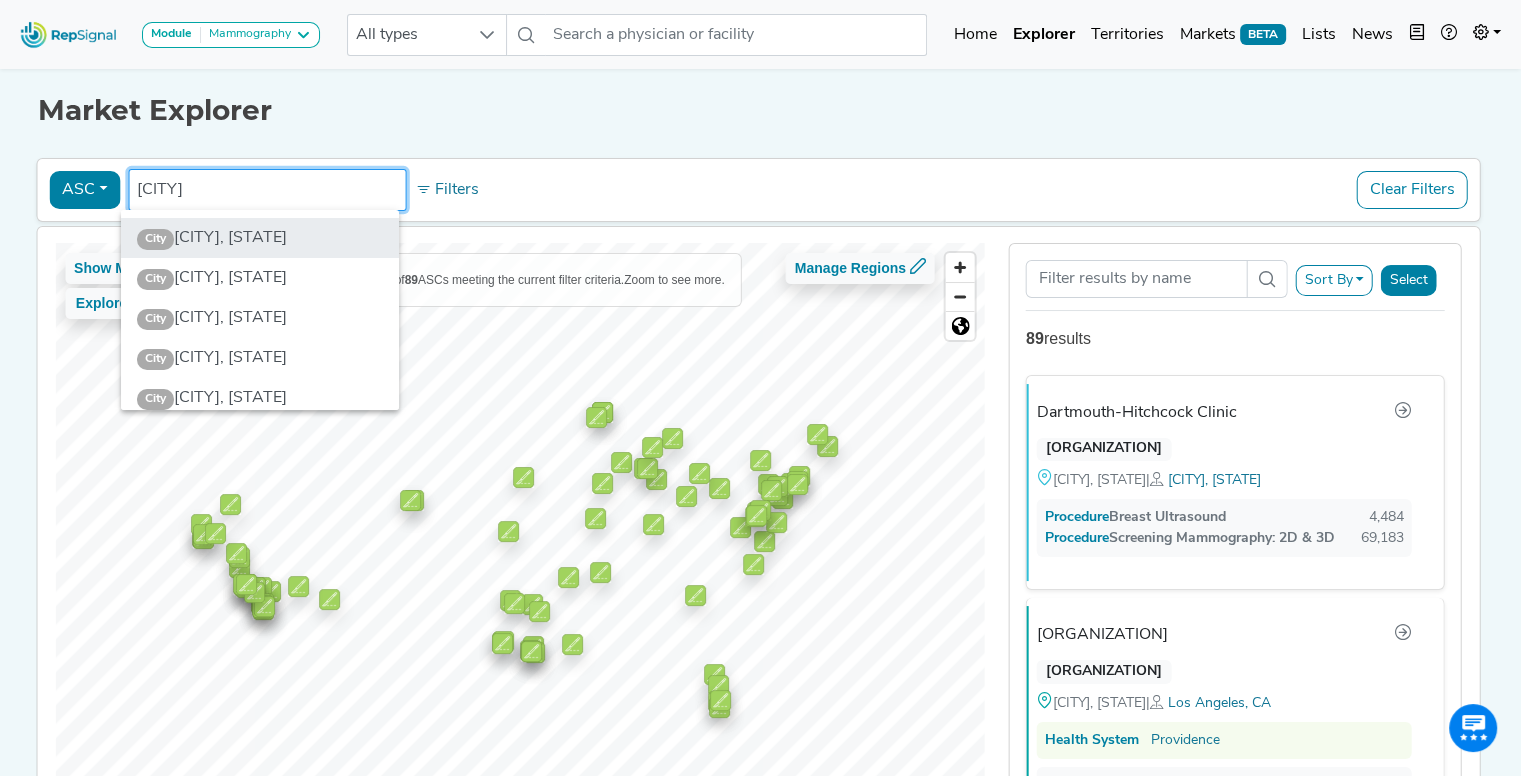 type on "[CITY]" 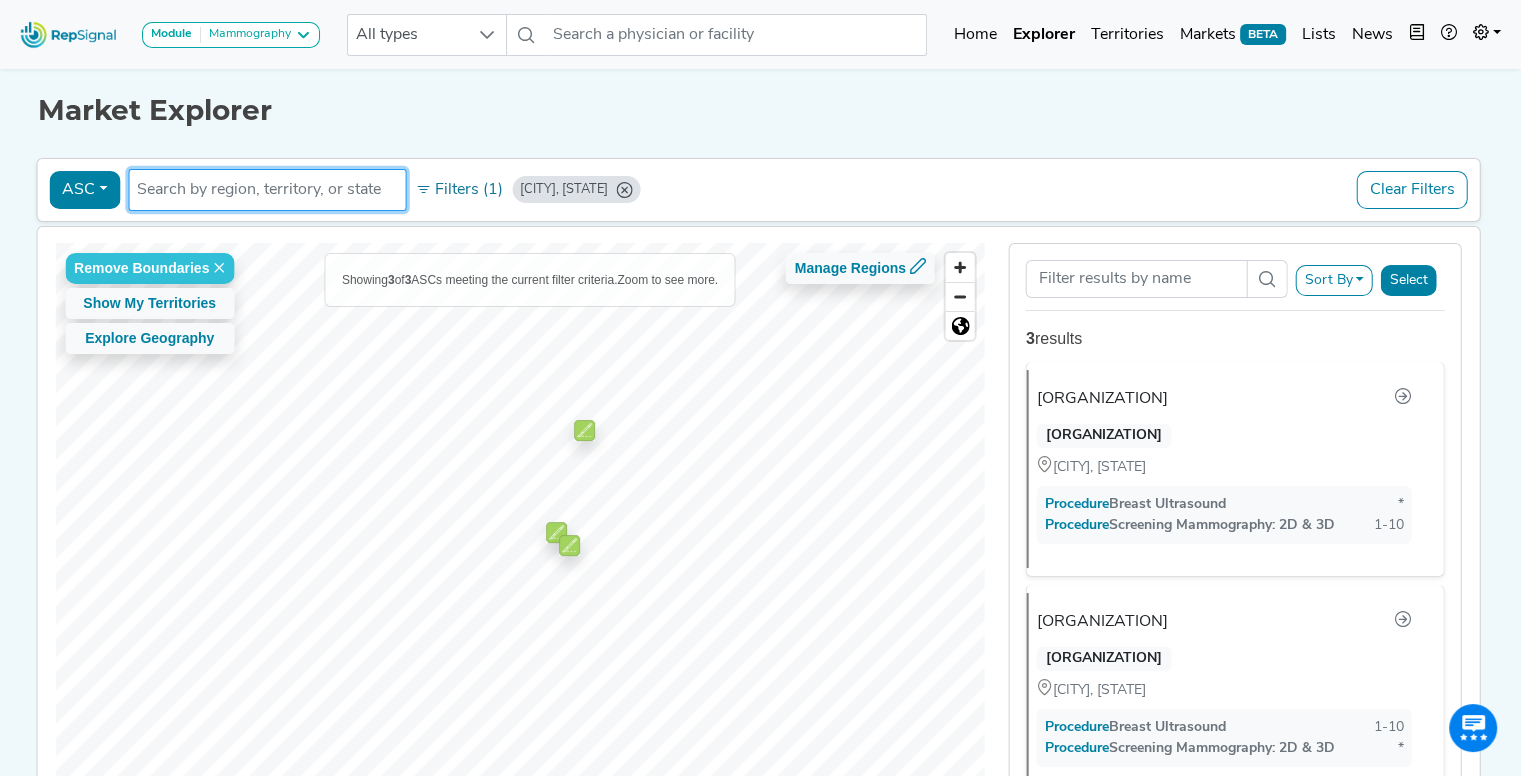 scroll, scrollTop: 0, scrollLeft: 0, axis: both 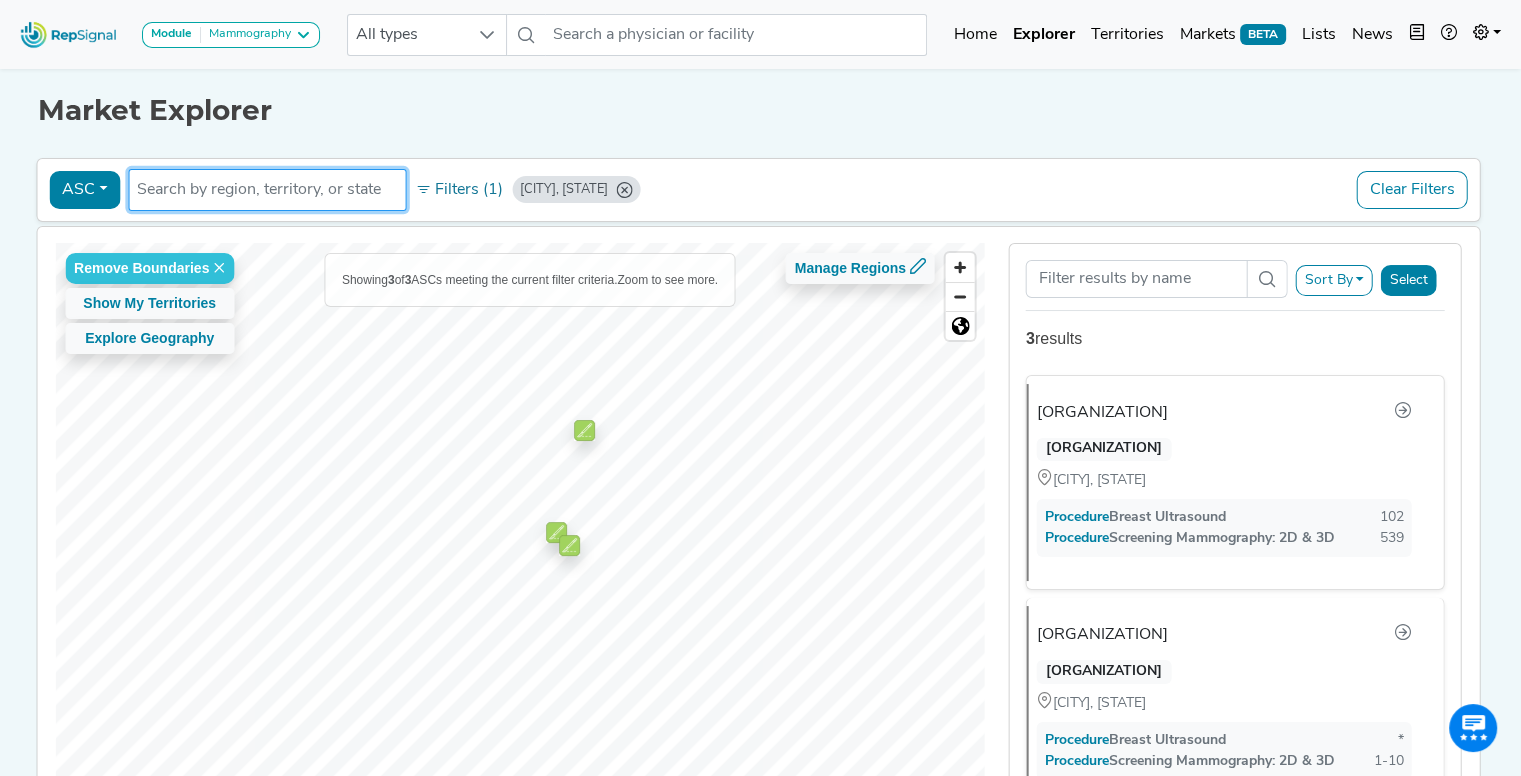 click on "ASC" at bounding box center [84, 190] 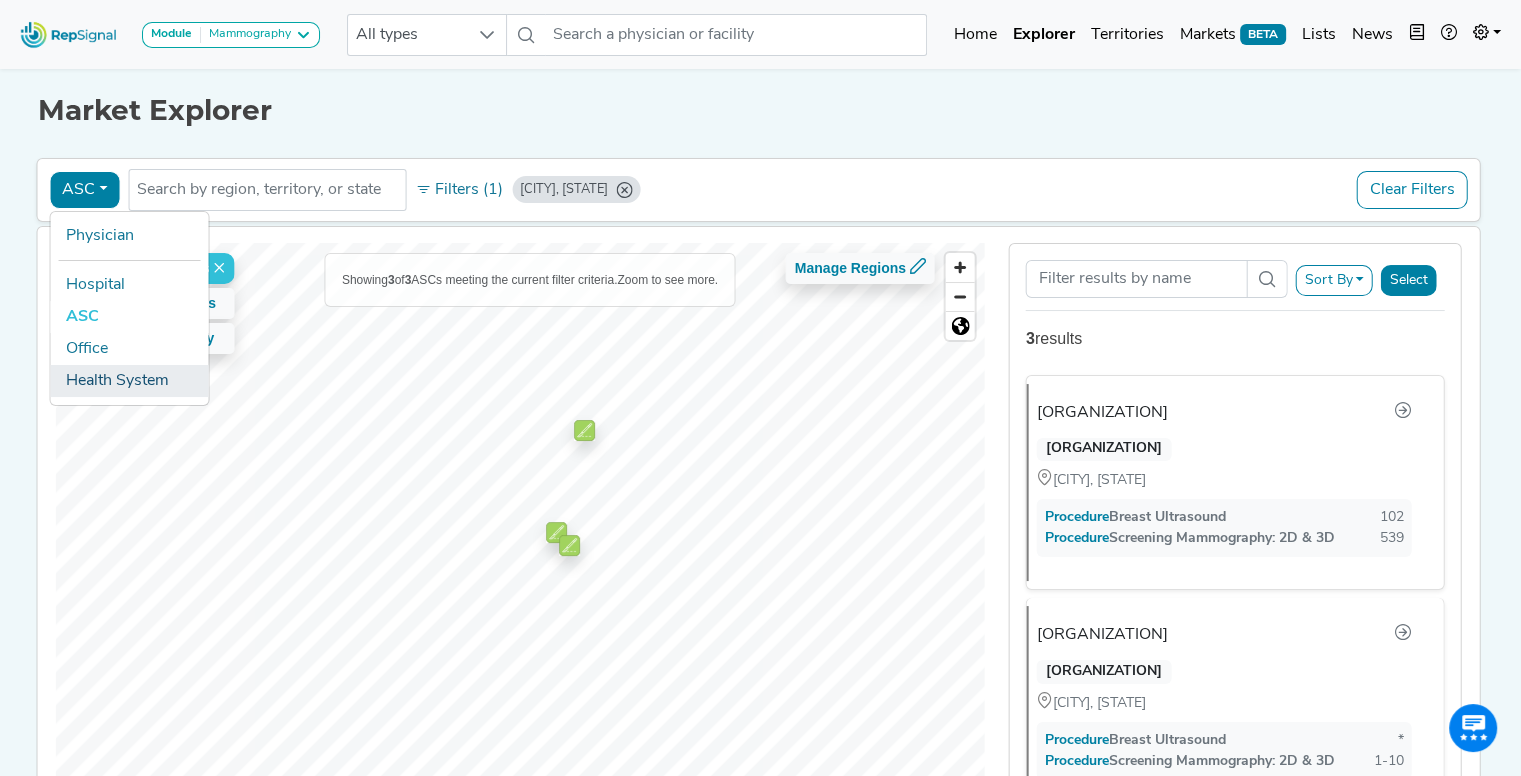 click on "Health System" at bounding box center (129, 381) 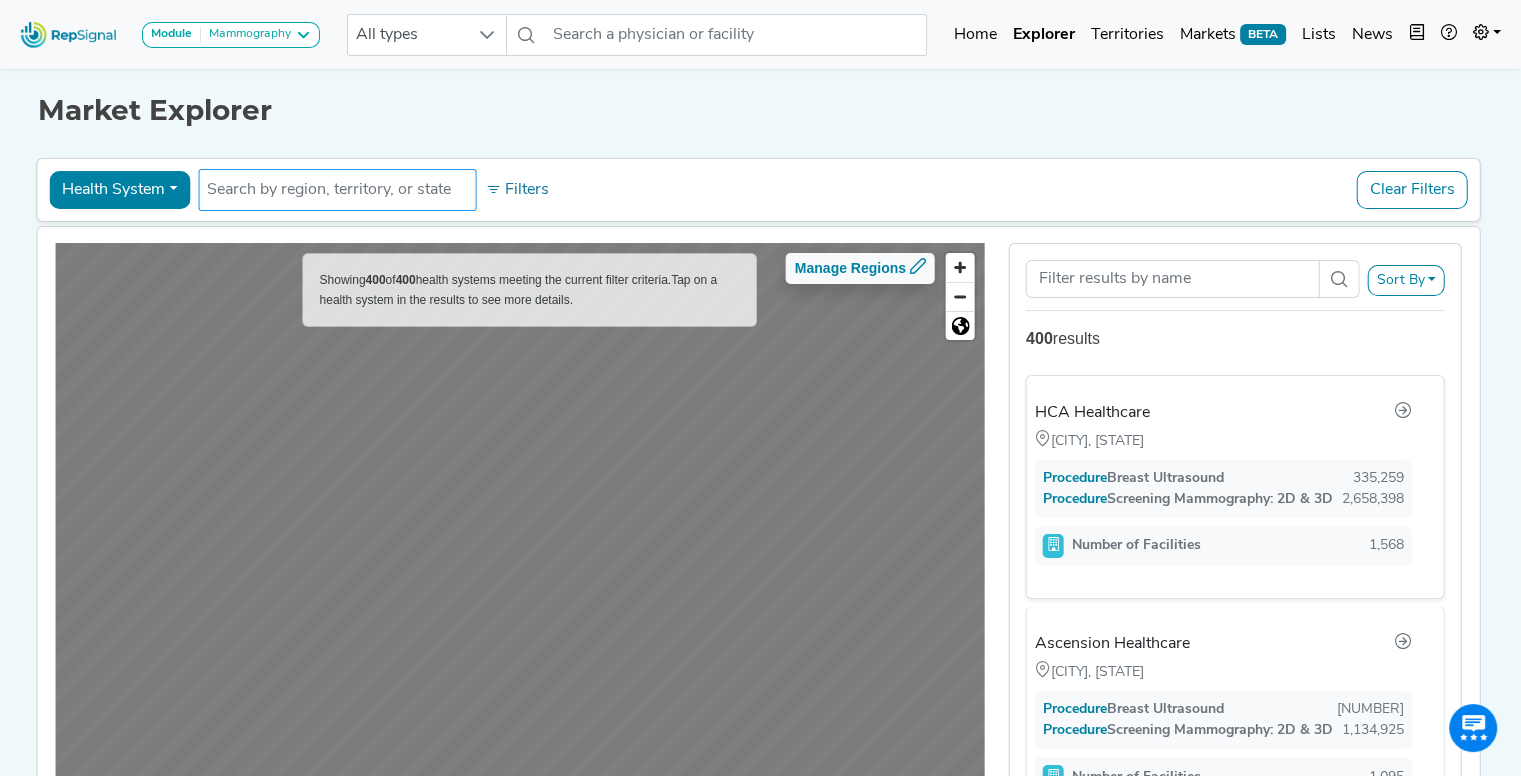 click at bounding box center (337, 190) 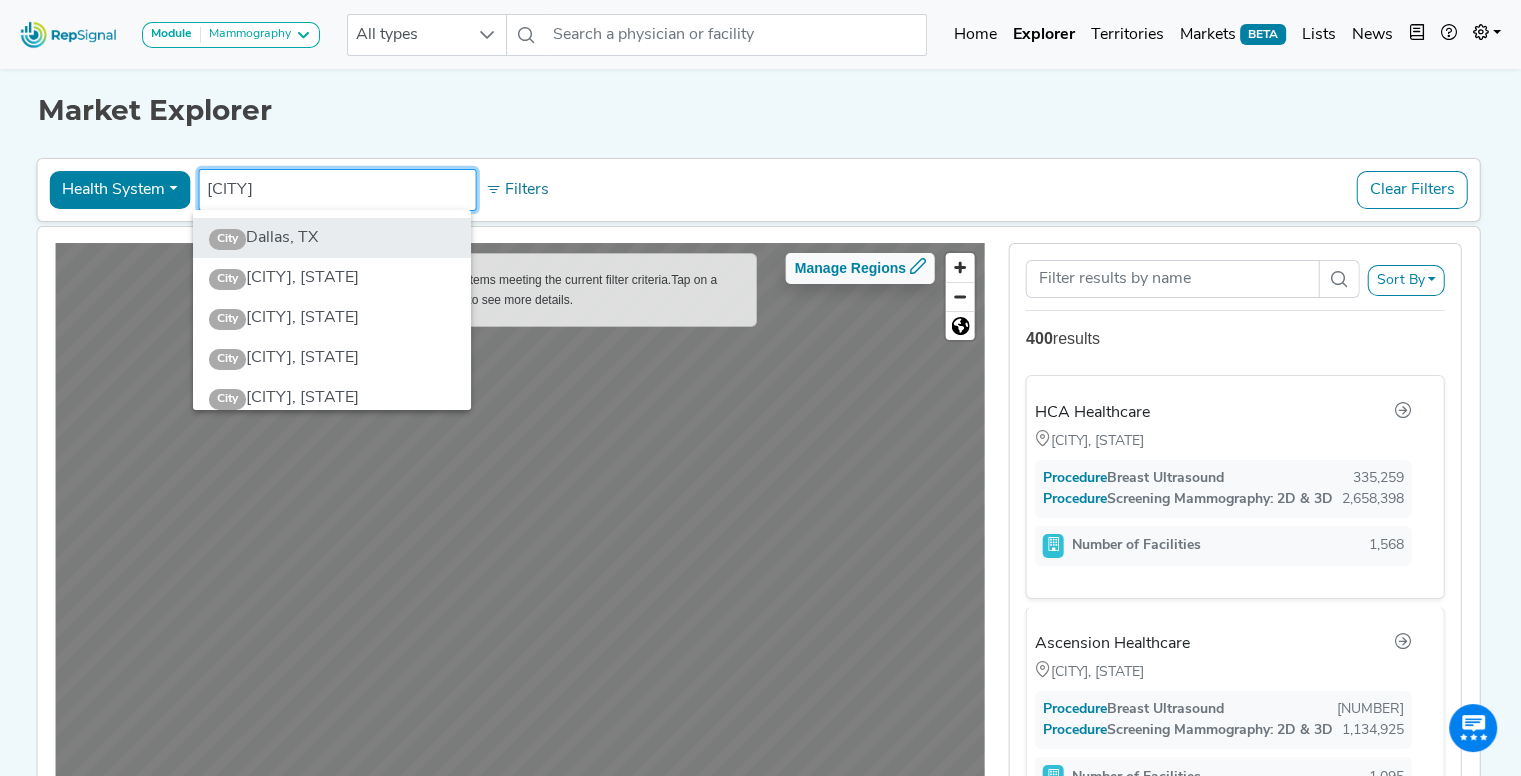 type on "[CITY]" 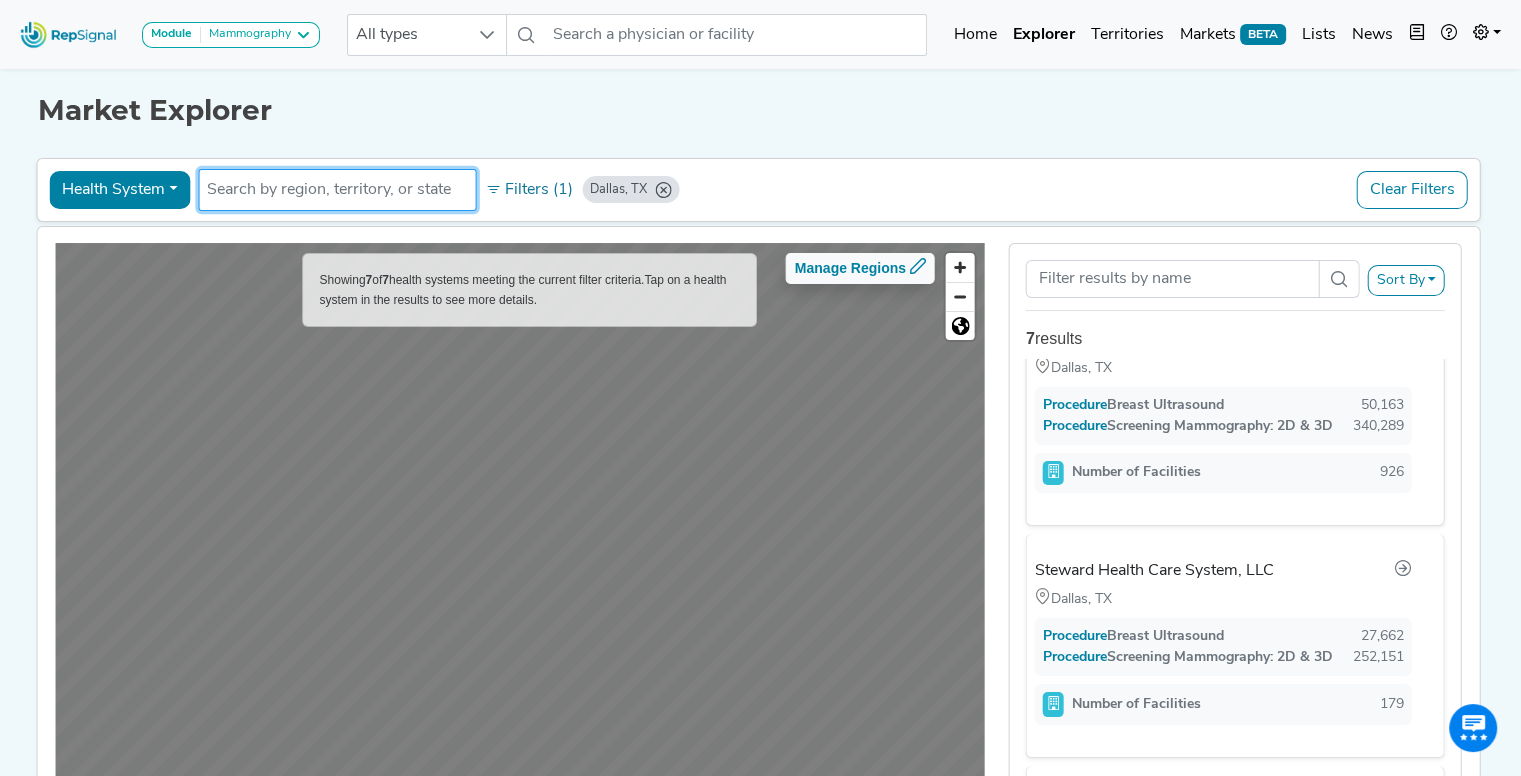 scroll, scrollTop: 0, scrollLeft: 0, axis: both 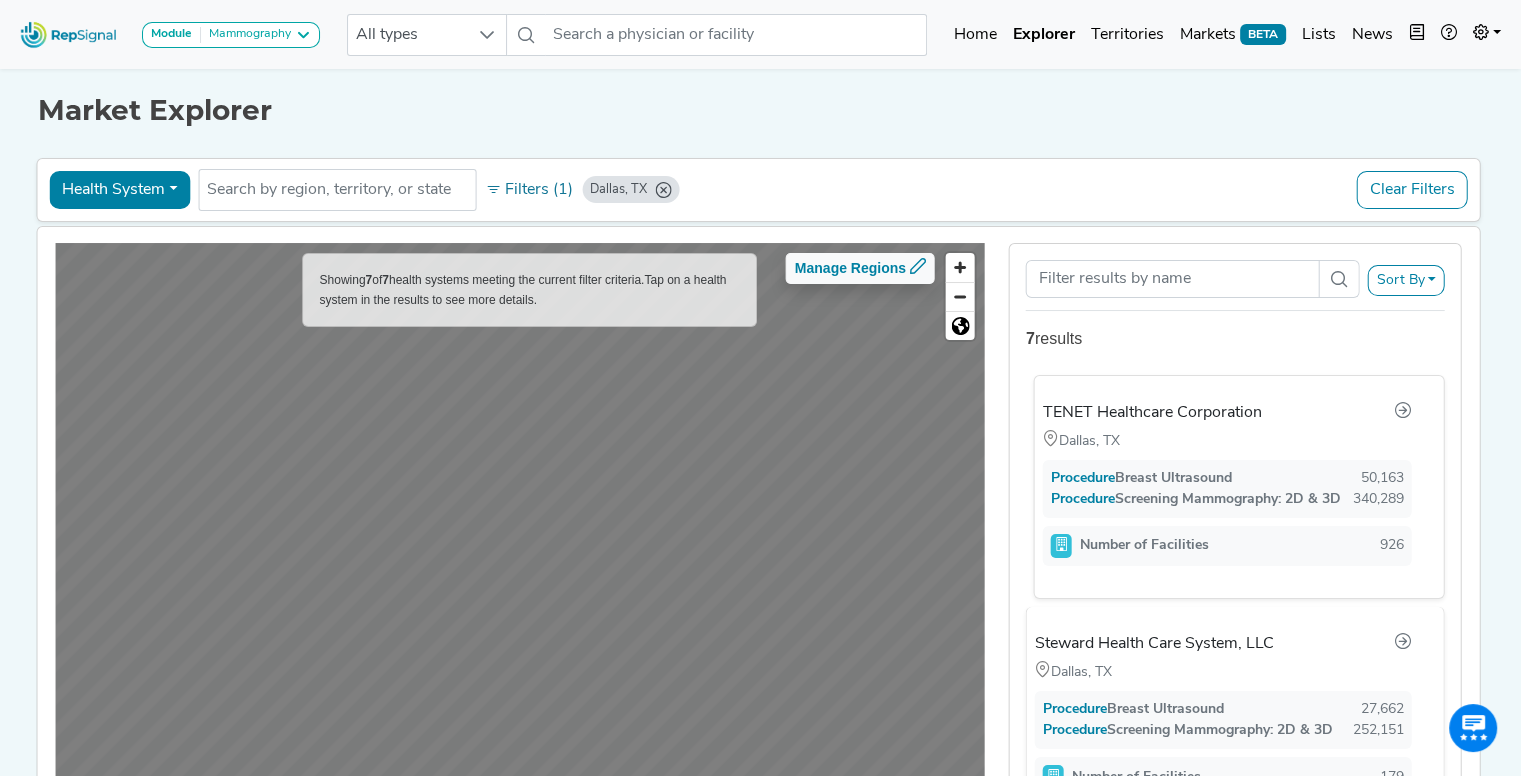 click on "TENET Healthcare Corporation" at bounding box center [1152, 413] 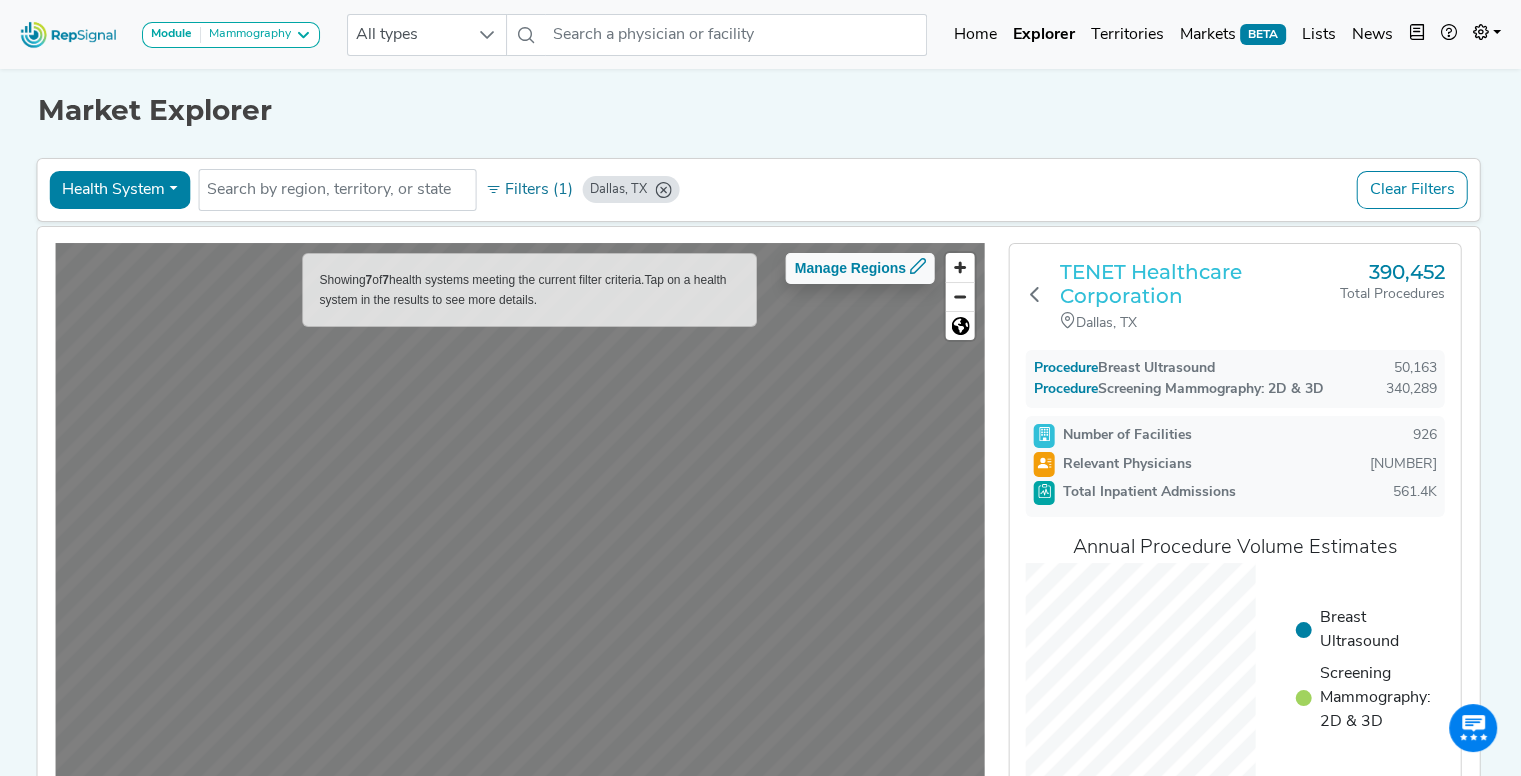 click on "TENET Healthcare Corporation" at bounding box center (1200, 284) 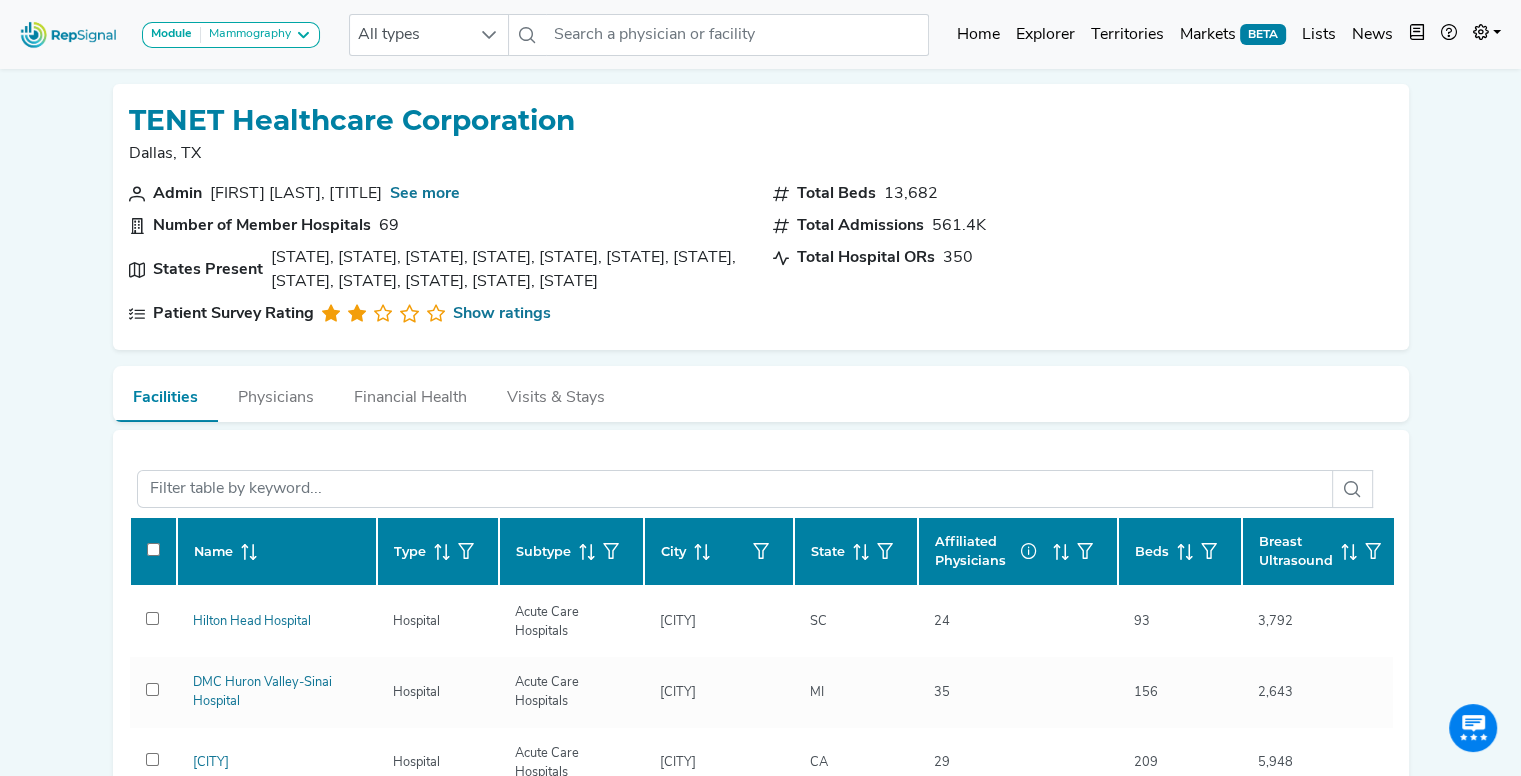 scroll, scrollTop: 48, scrollLeft: 0, axis: vertical 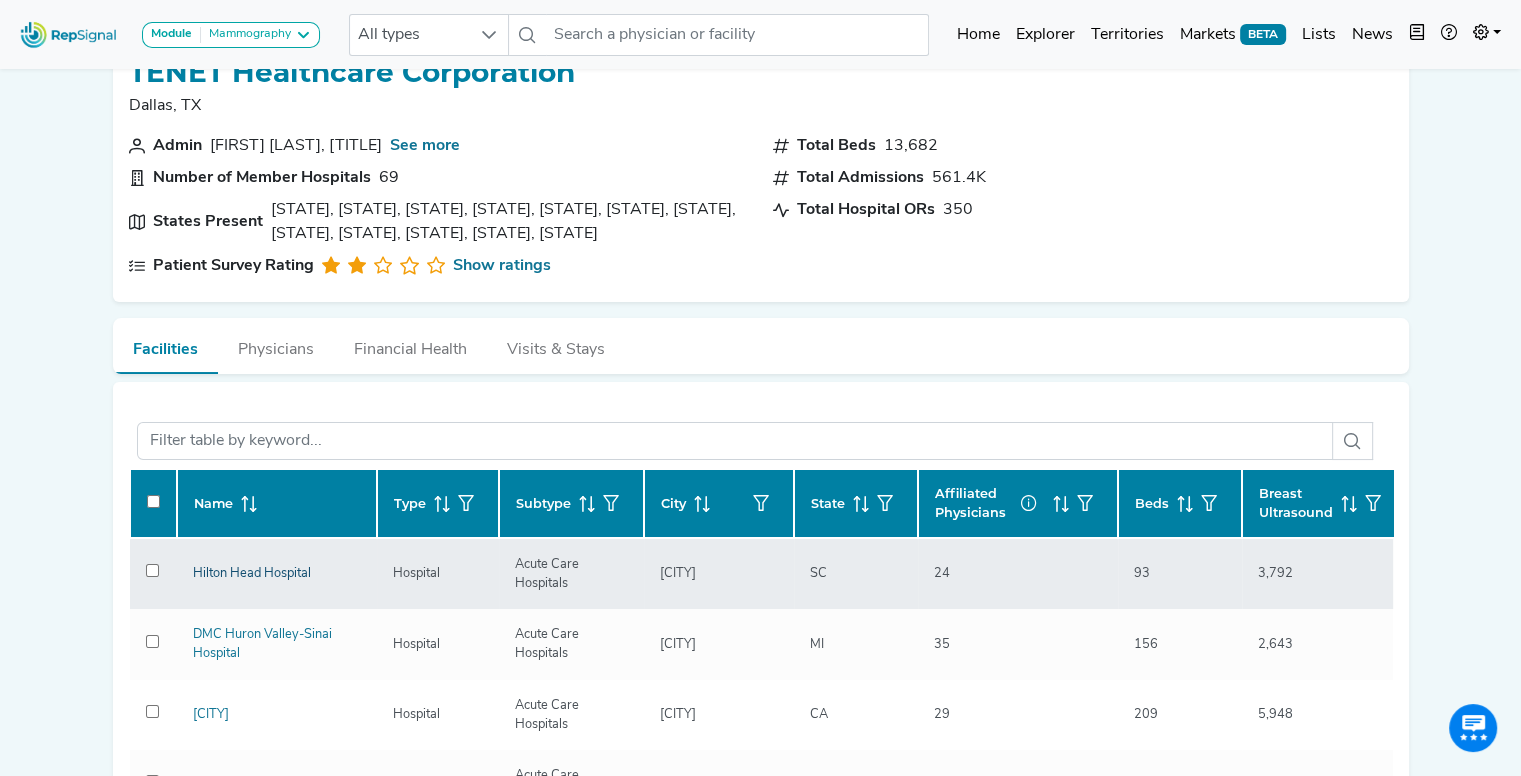 click on "Hilton Head Hospital" 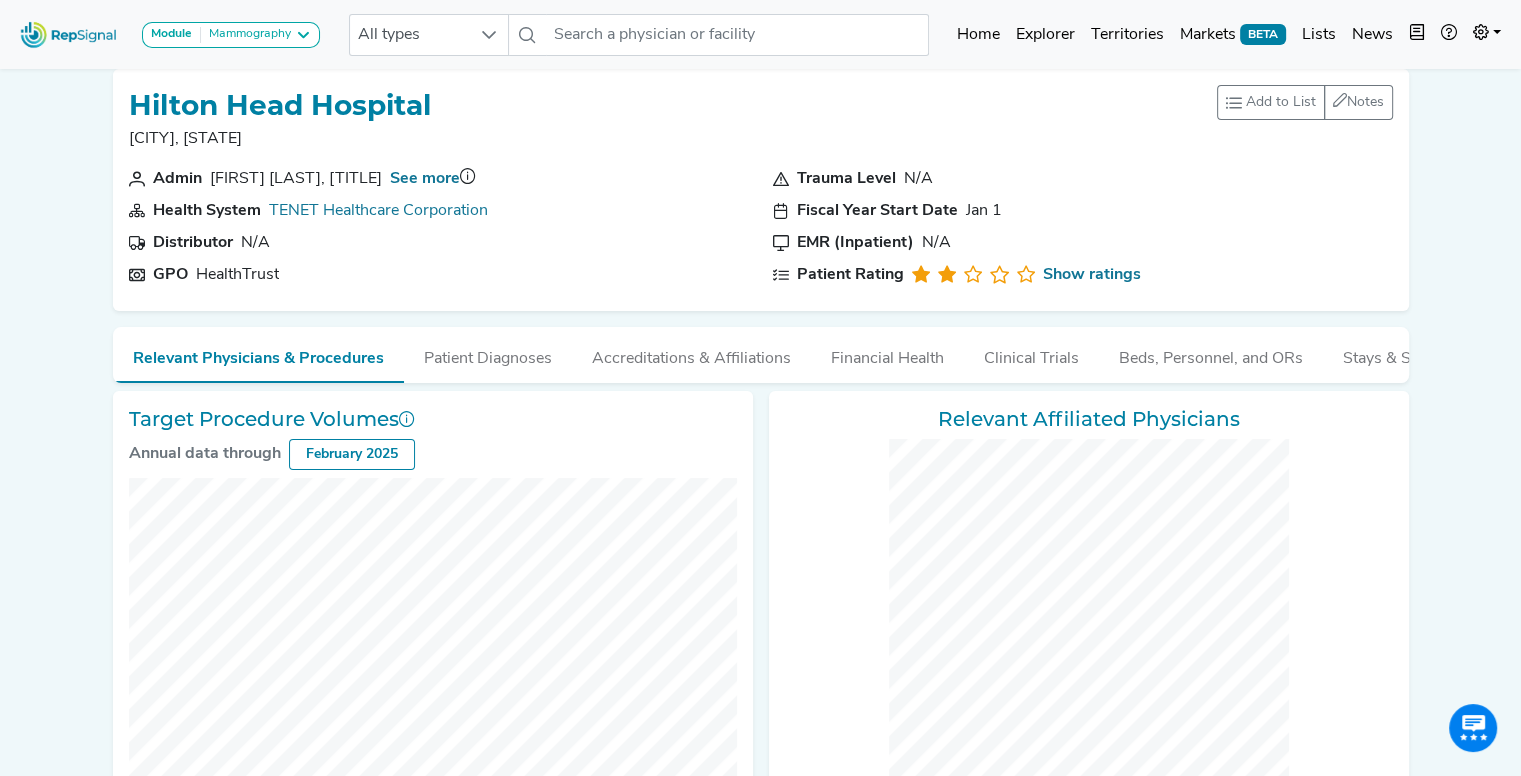 scroll, scrollTop: 0, scrollLeft: 0, axis: both 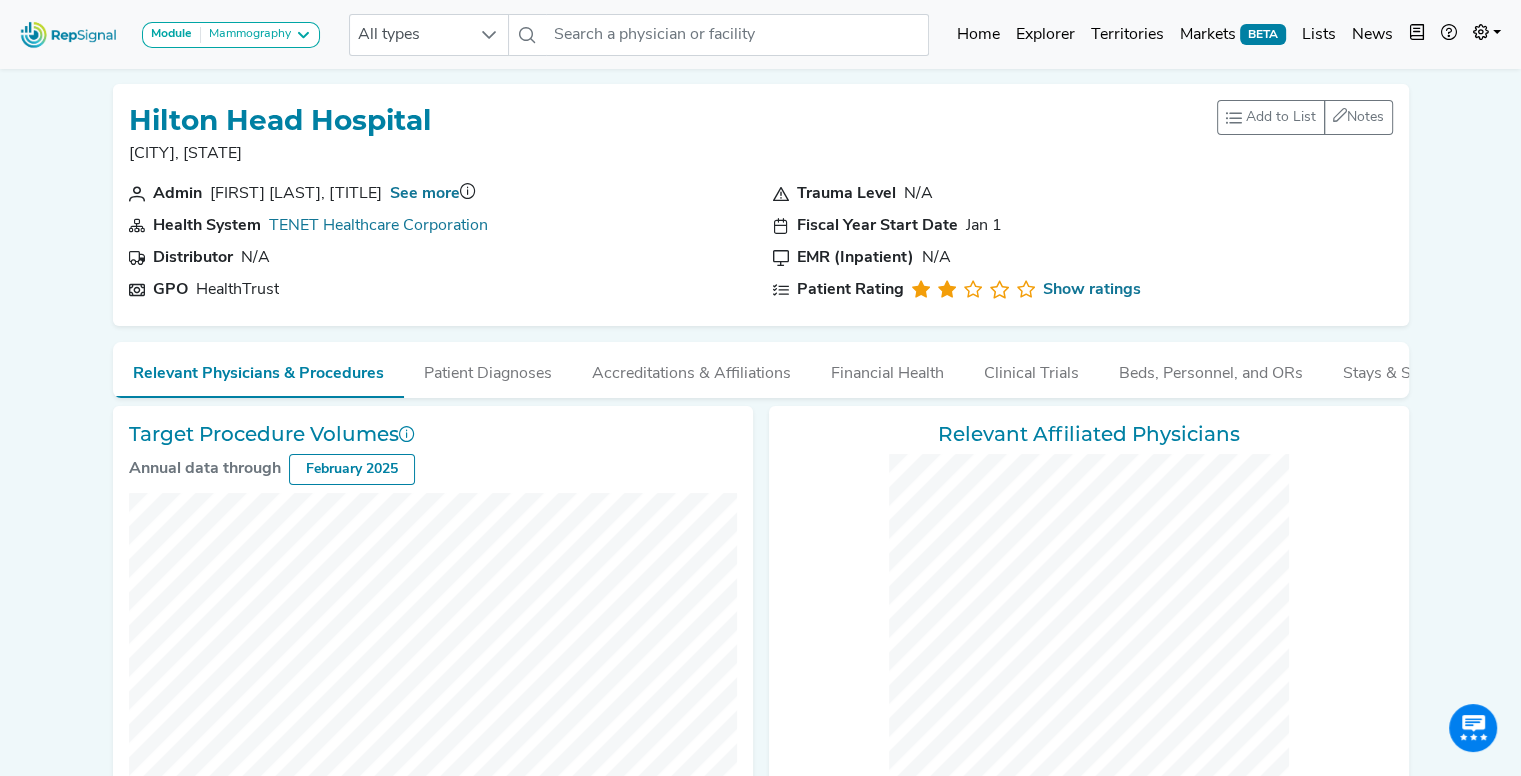 click on "Module Mammography AV Access Airway Clearance Ambulatory ECG Amputation & Vascular Interventions Arth. Shoulder & Knee Autism Testing BPH Bariatric Bladder Procedures Breast Cancer Resection Breast Ultrasound Breast/Lung Cancer Screenings Bronchoscopy Demo Cardiac Stress Test Cardiac Surgery Colectomy Colonoscopy Creation of Shunt Dialysis AV Access EEG ERCP & Cholangioscopy Endoflip Endoscopy Endourology Fem Pop  Flex Angiography Glaucoma Treatment HFCWO Head and Neck MRI Heart Failure Hernia Repair High Value Capnography Procedures Hip Replacement Home Sleep Test (HST) Hysterectomy ICU Demo Interventional Cardio / EP Kidney Transplant Knee Replacement Laparoscopic Cholecystectomy Mammography Mechanical Thrombectomy Mechanical Ventilation Medical Oncology Nerve Repair & Breast Reconstruction Neuro Data Validation Module Neurology Neurosurgery Non-Routine Blood Draw/Access Orthopedic Trauma PCI & PVI PCNL Percutaneous Coronary Intervention (PCI) Peripheral Peripheral Vascular Interventions Podiatry SRS SBRT" at bounding box center [170, 34] 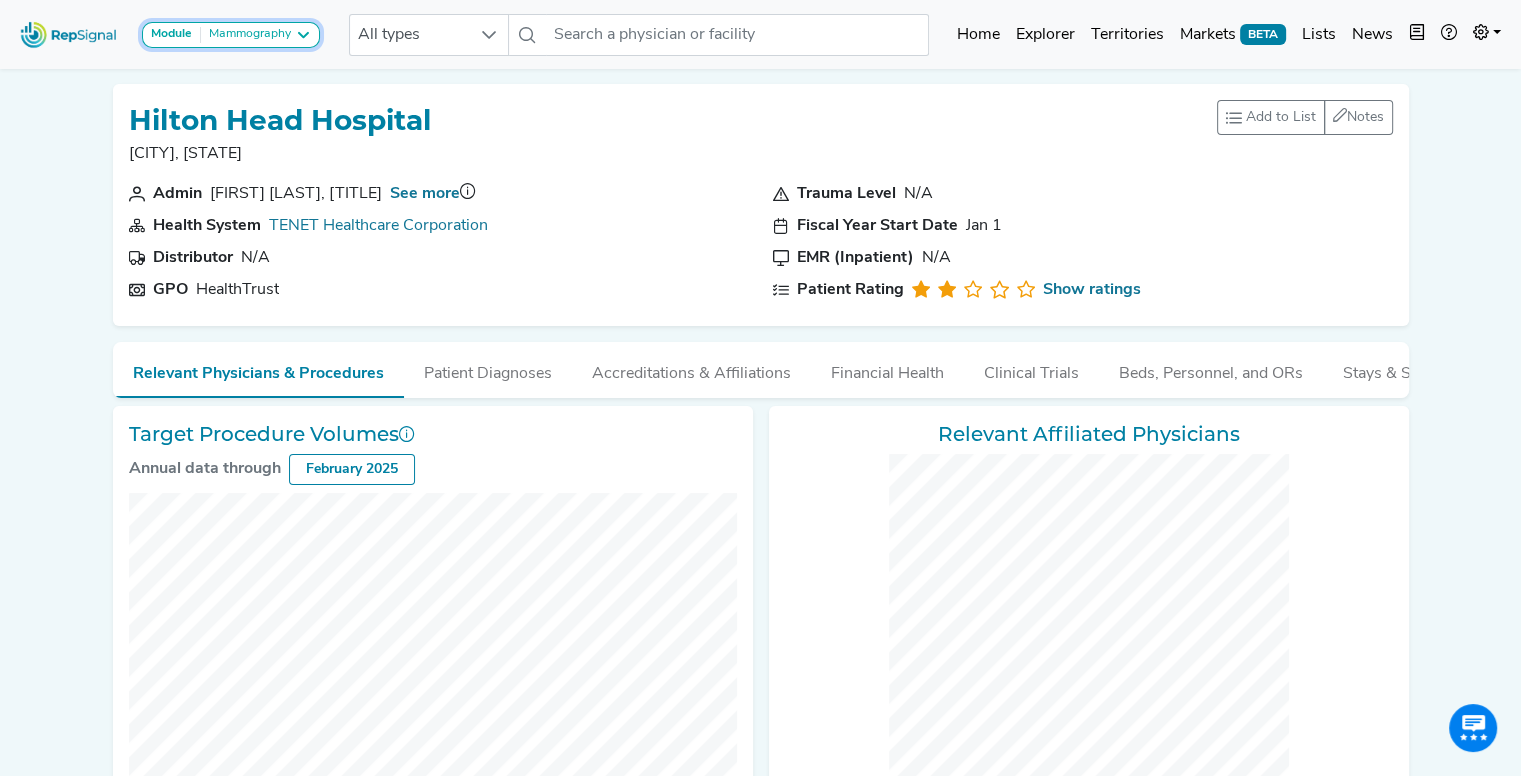 click on "Module Mammography" at bounding box center (231, 35) 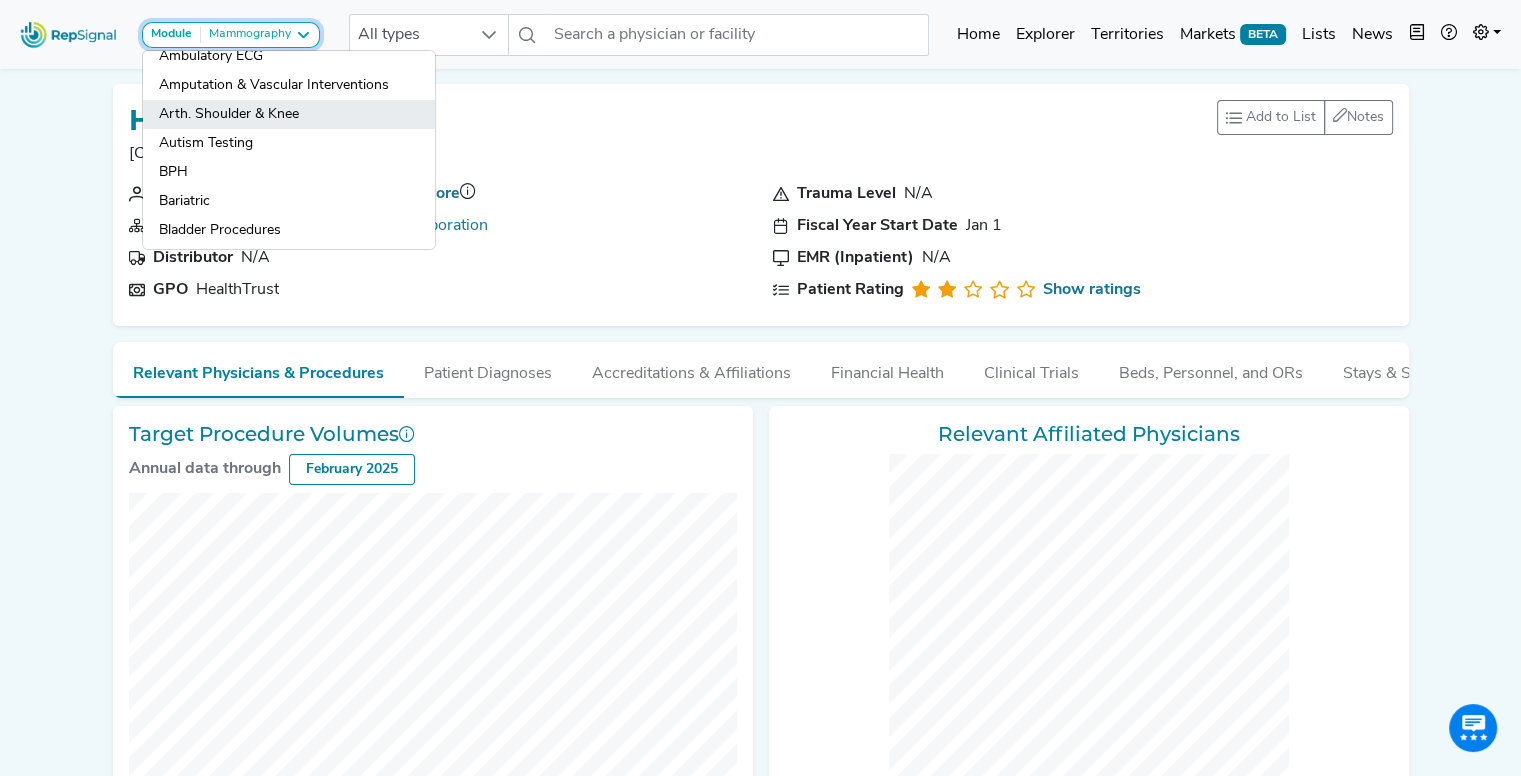 scroll, scrollTop: 76, scrollLeft: 0, axis: vertical 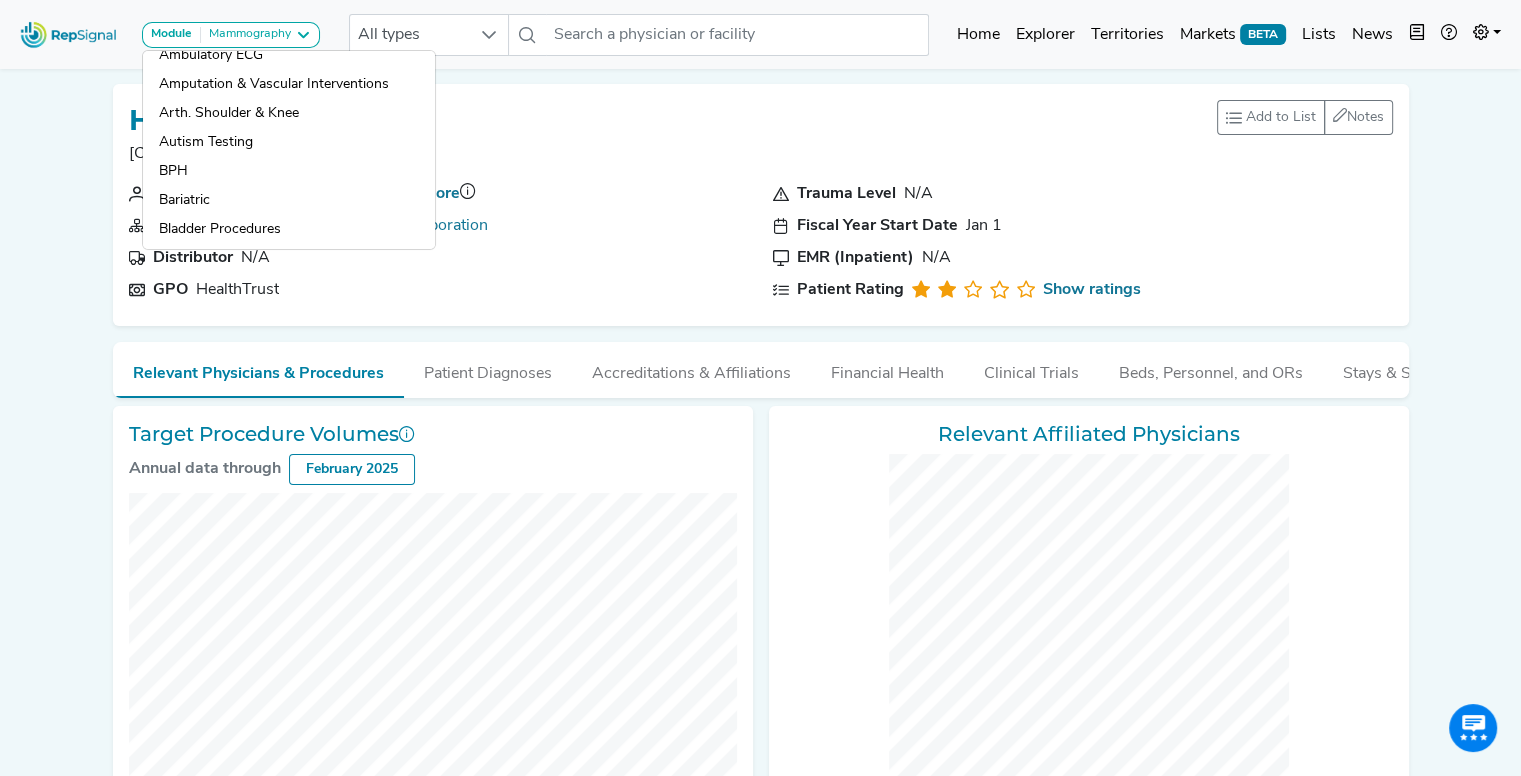 click on "Module Mammography AV Access Airway Clearance Ambulatory ECG Amputation & Vascular Interventions Arth. Shoulder & Knee Autism Testing BPH Bariatric Bladder Procedures Breast Cancer Resection Breast Ultrasound Breast/Lung Cancer Screenings Bronchoscopy Demo Cardiac Stress Test Cardiac Surgery Colectomy Colonoscopy Creation of Shunt Dialysis AV Access EEG ERCP & Cholangioscopy Endoflip Endoscopy Endourology Fem Pop  Flex Angiography Glaucoma Treatment HFCWO Head and Neck MRI Heart Failure Hernia Repair High Value Capnography Procedures Hip Replacement Home Sleep Test (HST) Hysterectomy ICU Demo Interventional Cardio / EP Kidney Transplant Knee Replacement Laparoscopic Cholecystectomy Mammography Mechanical Thrombectomy Mechanical Ventilation Medical Oncology Nerve Repair & Breast Reconstruction Neuro Data Validation Module Neurology Neurosurgery Non-Routine Blood Draw/Access Orthopedic Trauma PCI & PVI PCNL Percutaneous Coronary Intervention (PCI) Peripheral Peripheral Vascular Interventions Podiatry SRS SBRT *" at bounding box center [760, 837] 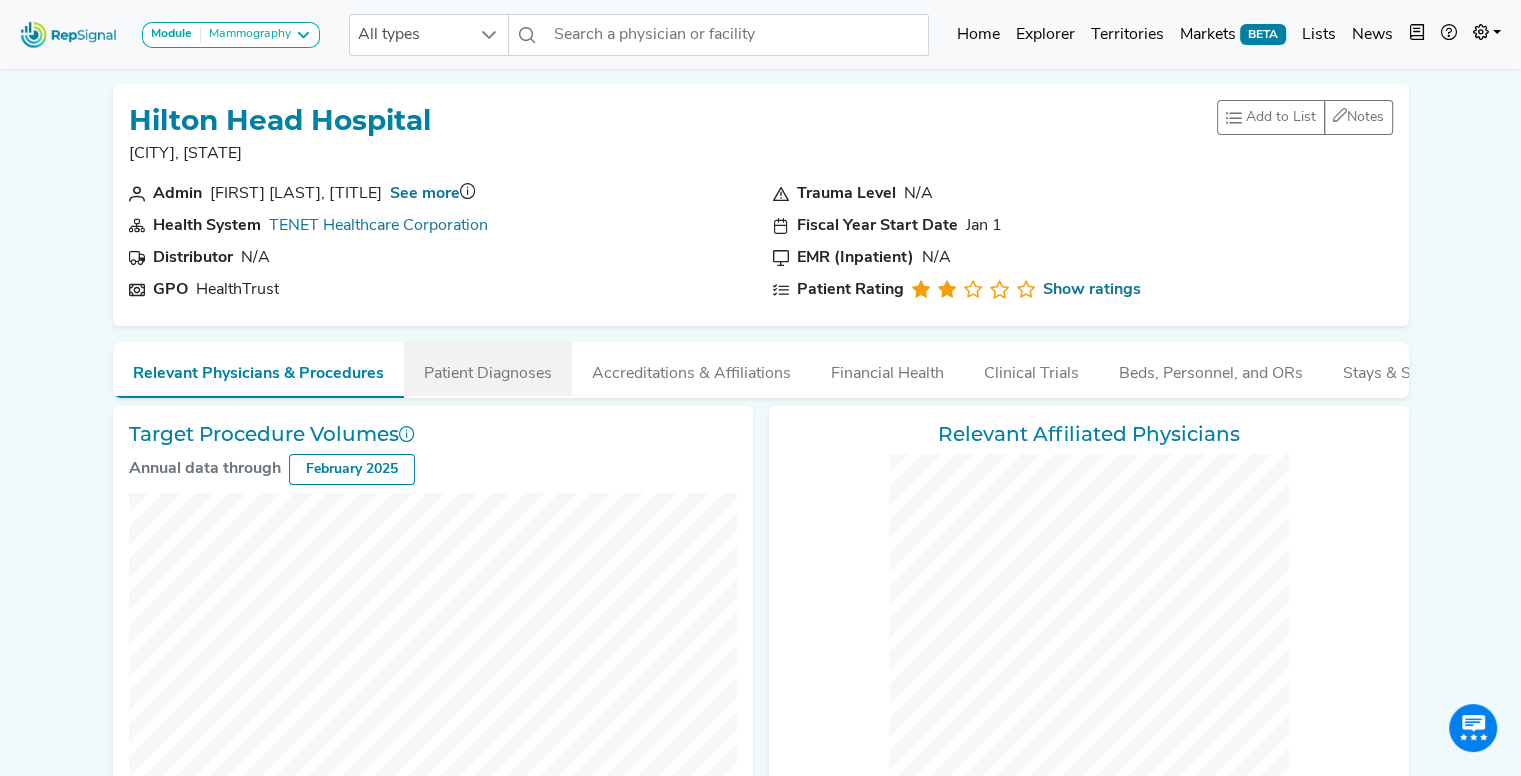 click on "Patient Diagnoses" at bounding box center [488, 369] 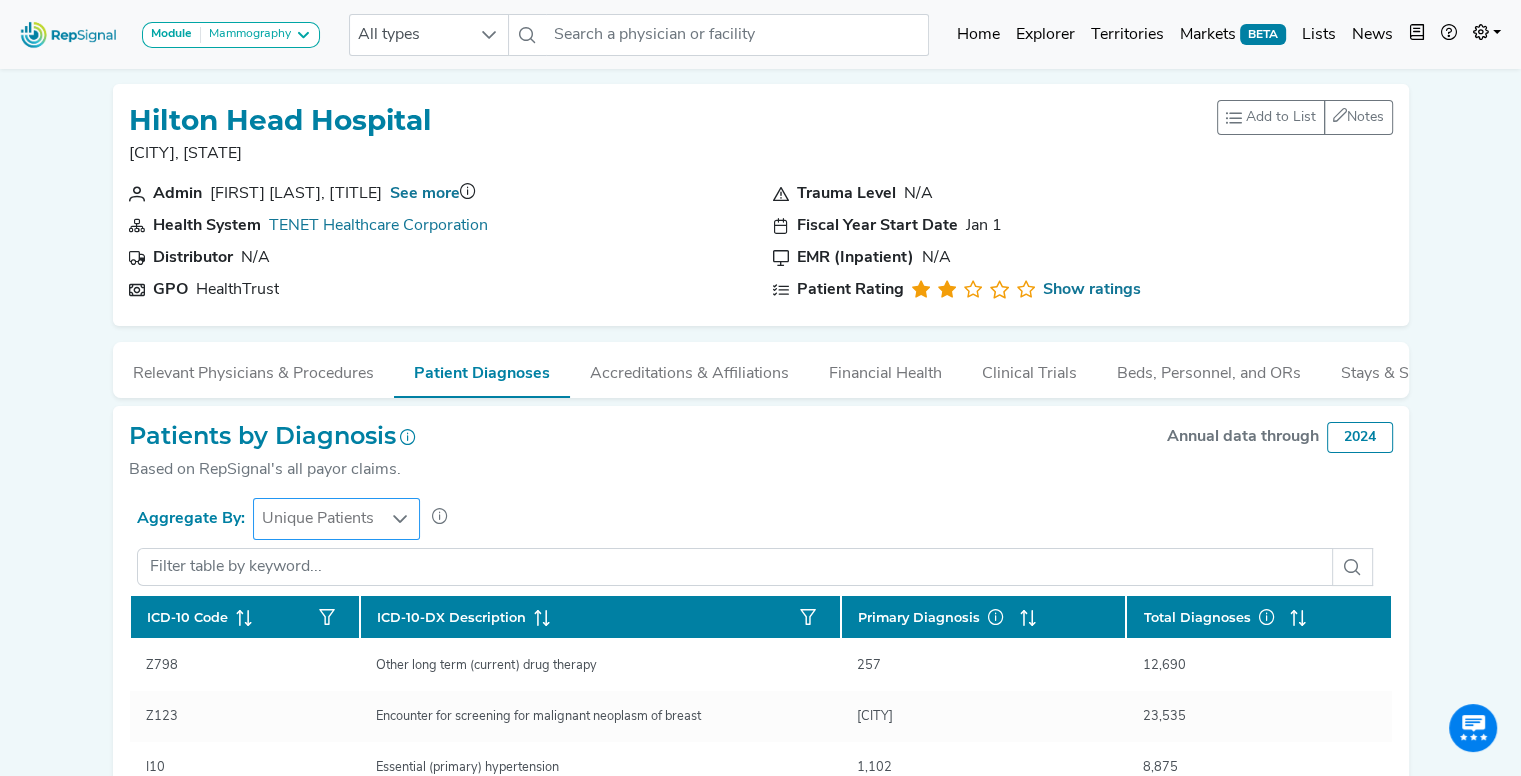click on "Unique Patients" at bounding box center [318, 519] 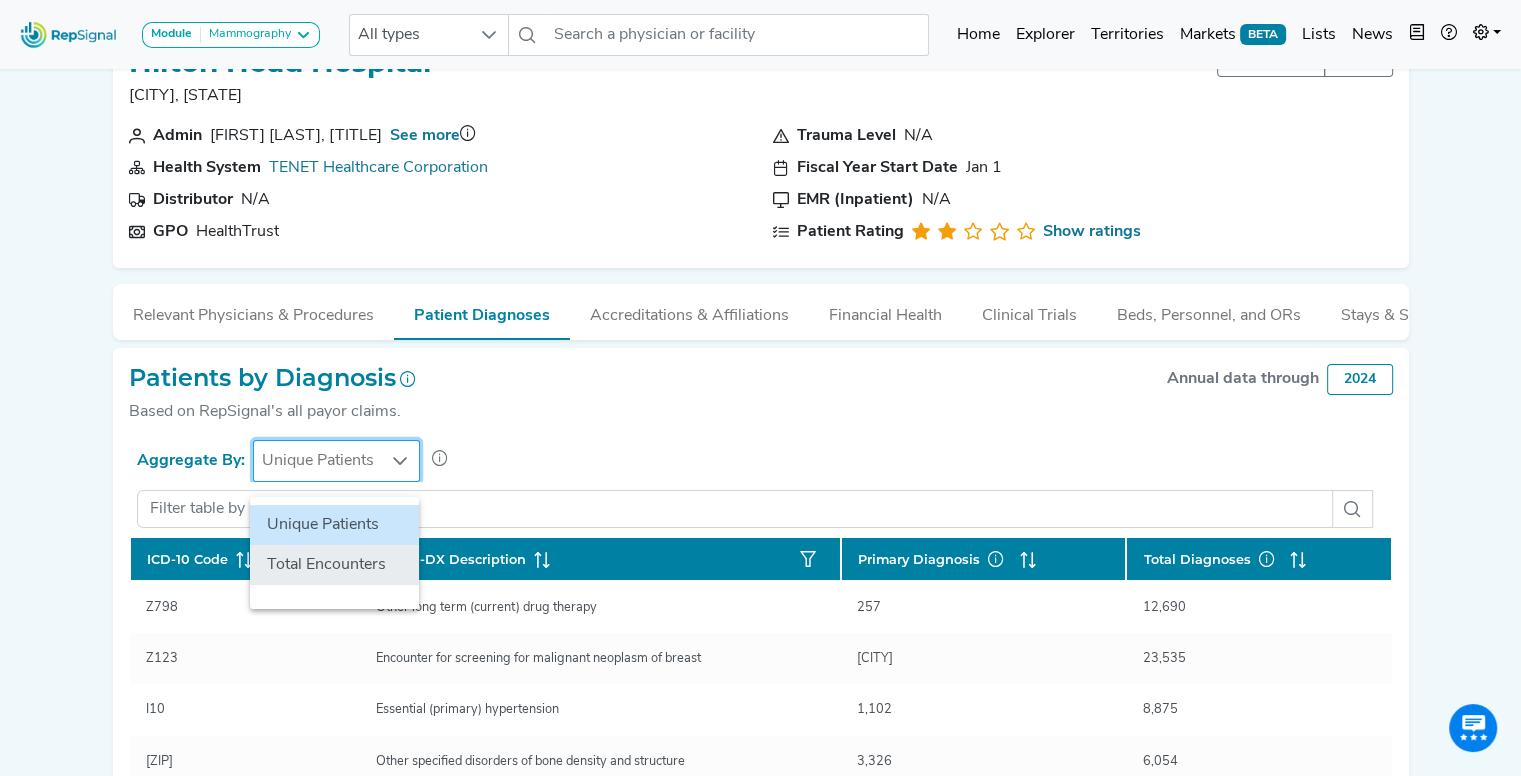 scroll, scrollTop: 59, scrollLeft: 15, axis: both 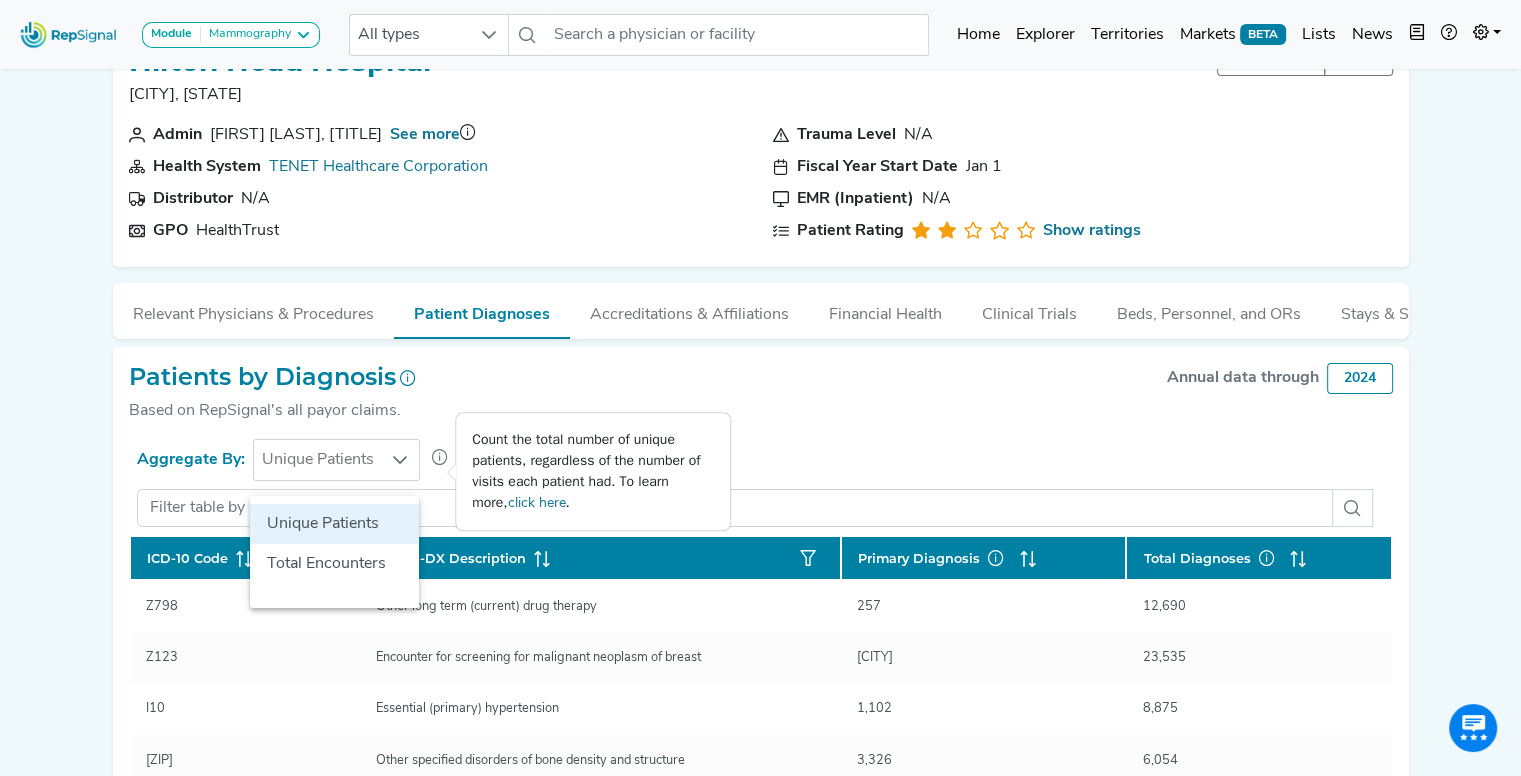 click at bounding box center (440, 457) 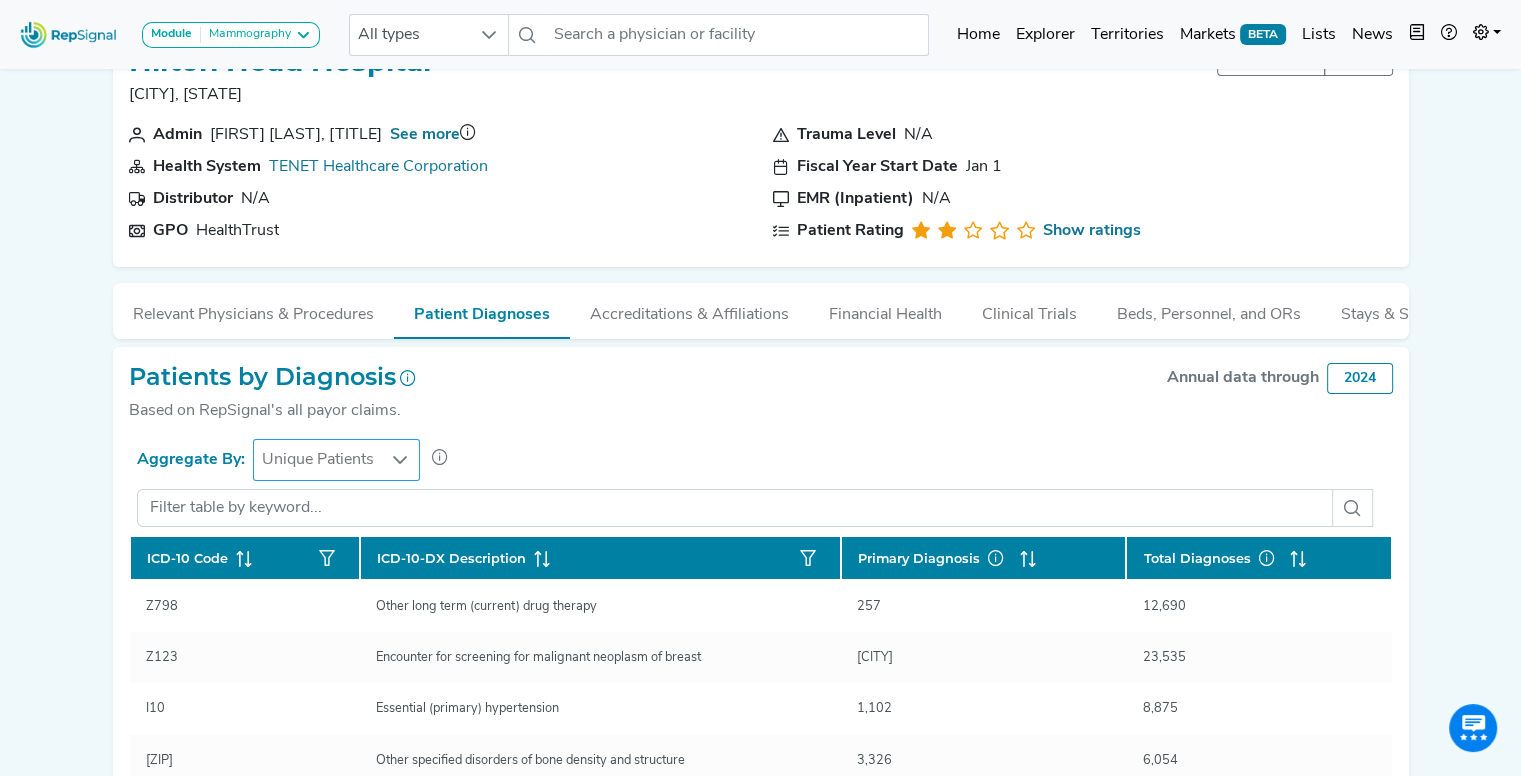 click on "Unique Patients" at bounding box center (318, 460) 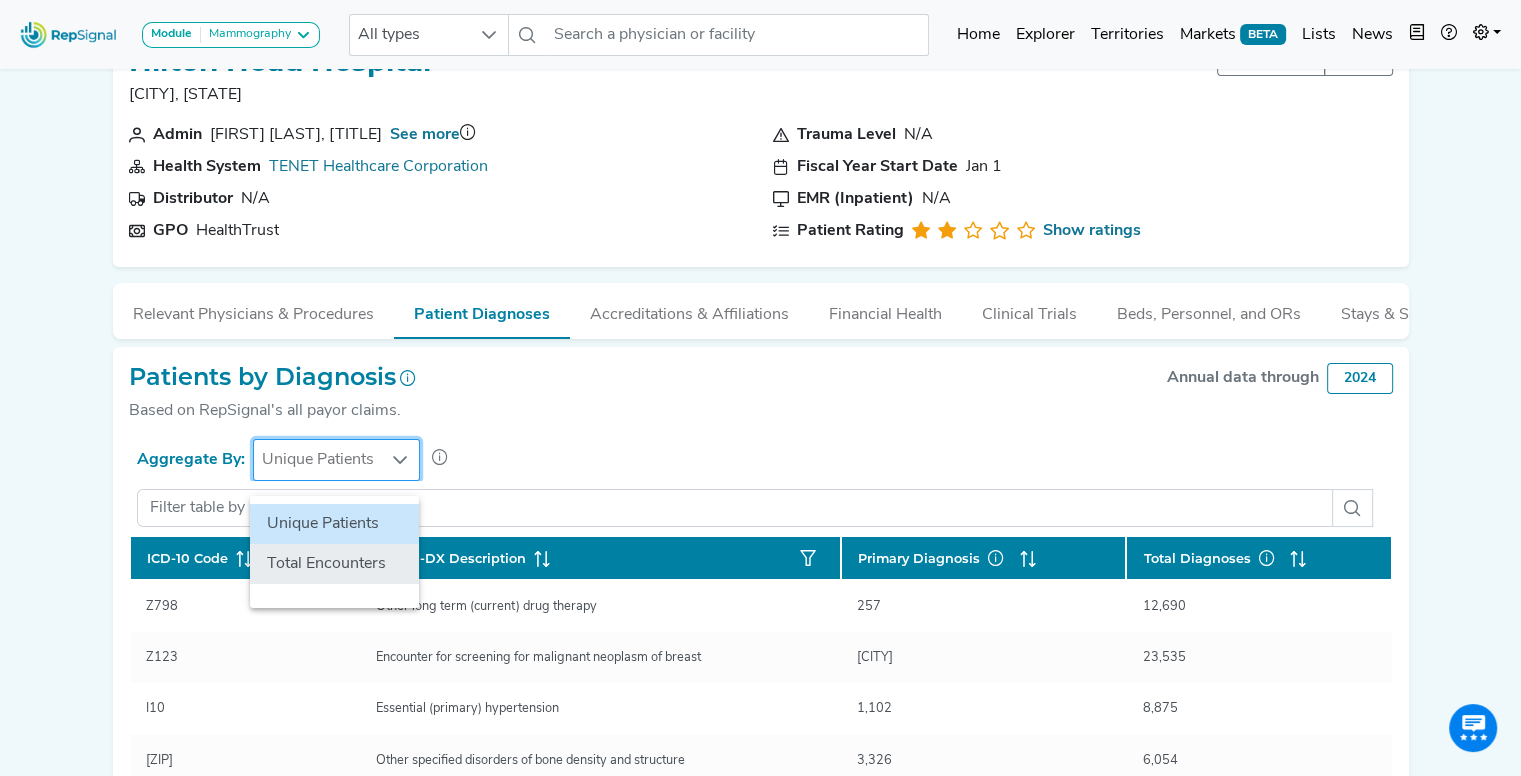 click on "Total Encounters" 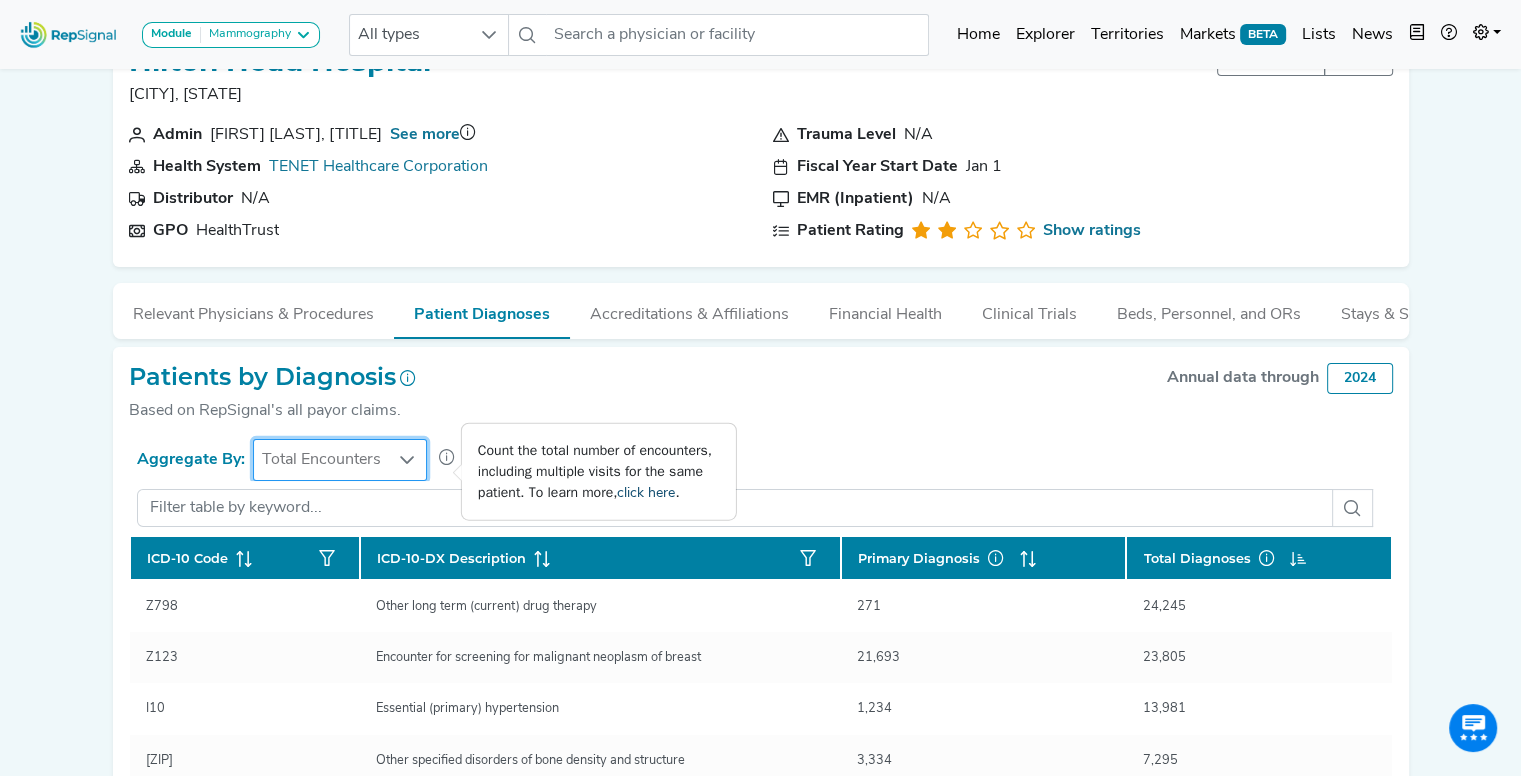 click on "click here" at bounding box center [646, 493] 